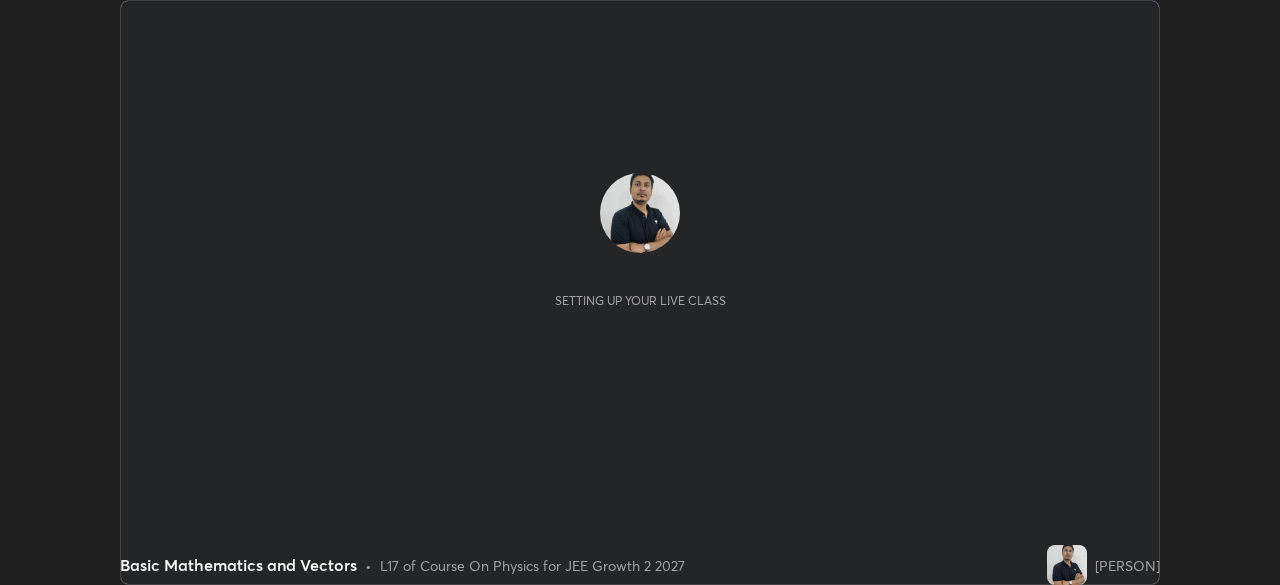 scroll, scrollTop: 0, scrollLeft: 0, axis: both 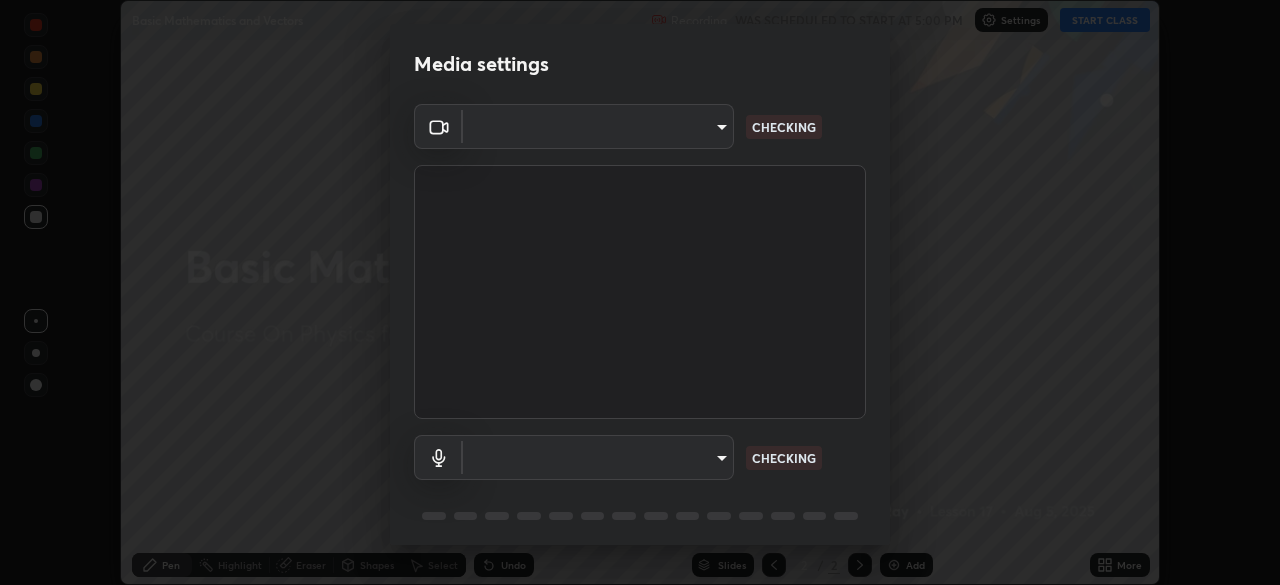 type on "39caa65dc23426385aa383ad0d0a4b68c28ae26f4a71cd21c25f84911154f6e3" 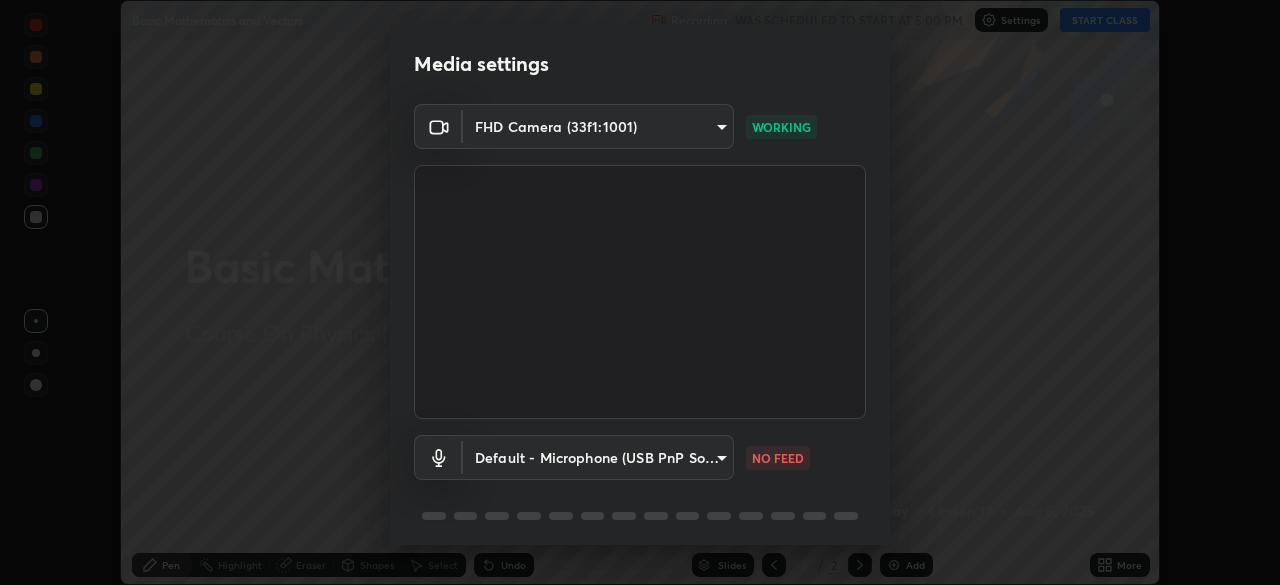 click on "Erase all Basic Mathematics and Vectors Recording WAS SCHEDULED TO START AT  5:00 PM Settings START CLASS Setting up your live class Basic Mathematics and Vectors • L17 of Course On Physics for JEE Growth 2 2027 [PERSON] Pen Highlight Eraser Shapes Select Undo Slides 2 / 2 Add More No doubts shared Encourage your learners to ask a doubt for better clarity Report an issue Reason for reporting Buffering Chat not working Audio - Video sync issue Educator video quality low ​ Attach an image Report Media settings FHD Camera (33f1:1001) 39caa65dc23426385aa383ad0d0a4b68c28ae26f4a71cd21c25f84911154f6e3 WORKING Default - Microphone (USB PnP Sound Device) default NO FEED 1 / 5 Next" at bounding box center (640, 292) 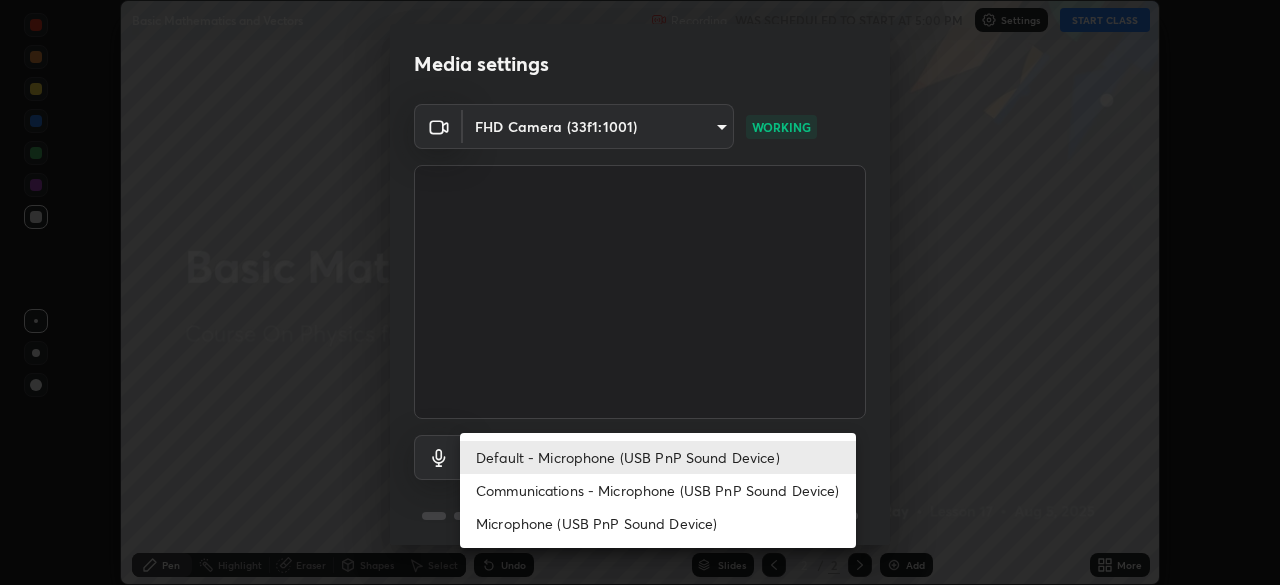 click on "Communications - Microphone (USB PnP Sound Device)" at bounding box center [658, 490] 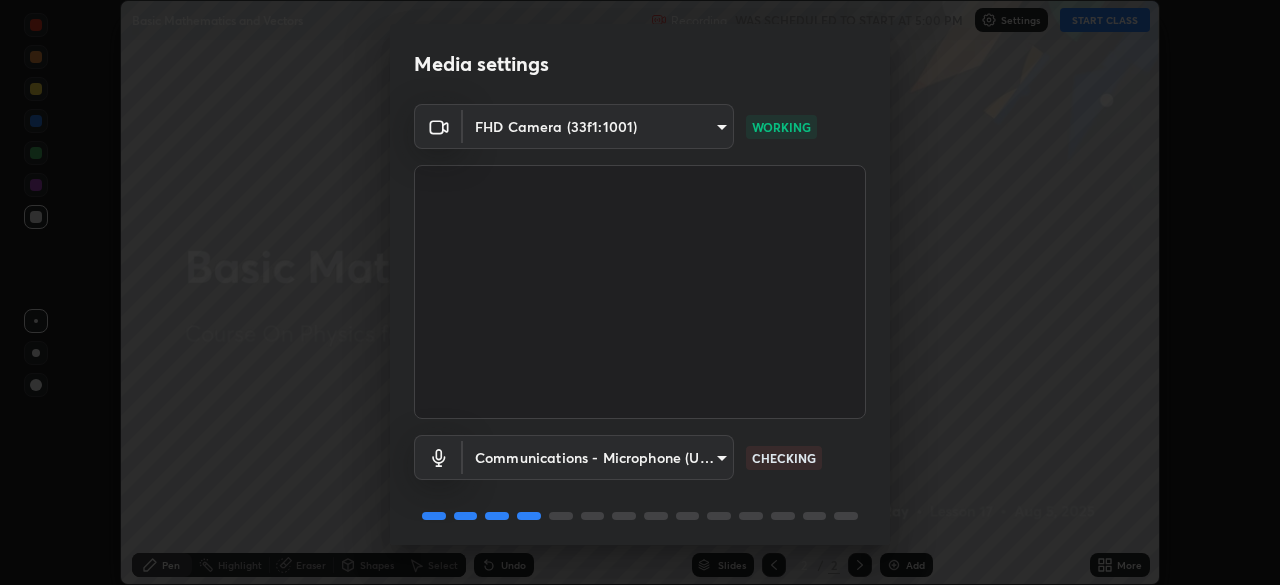 scroll, scrollTop: 71, scrollLeft: 0, axis: vertical 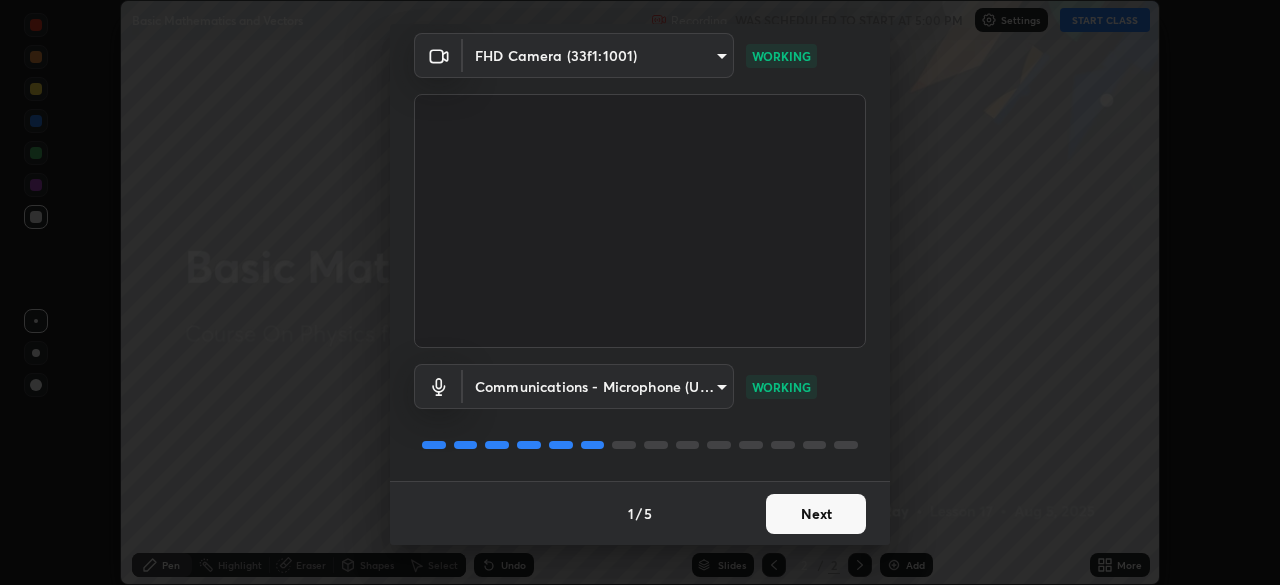 click on "Next" at bounding box center (816, 514) 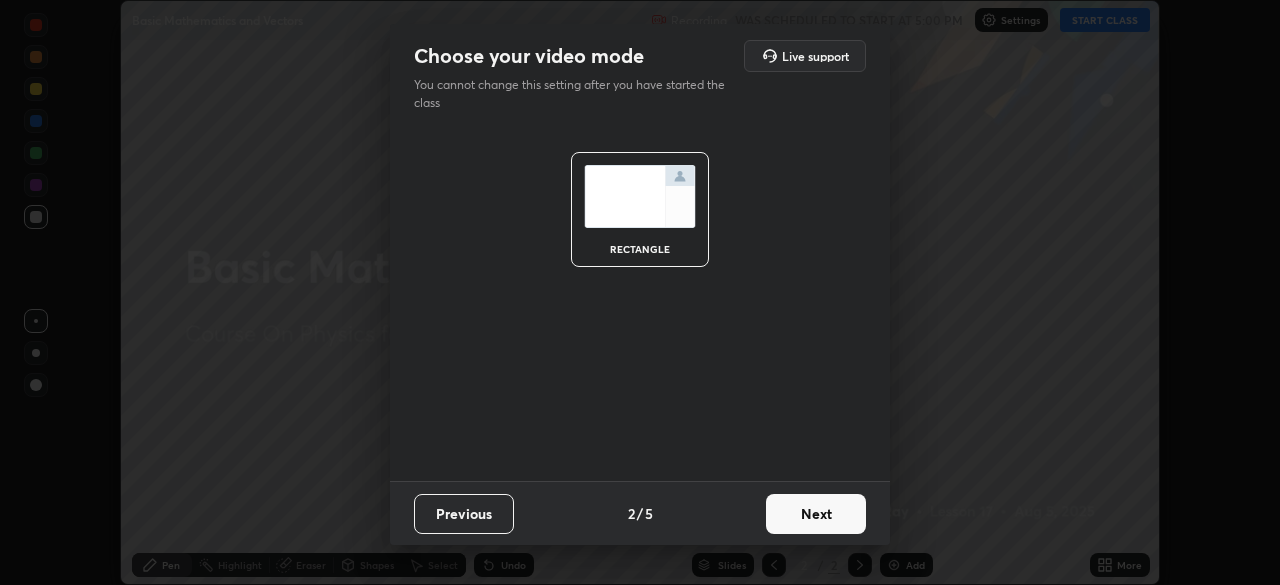 scroll, scrollTop: 0, scrollLeft: 0, axis: both 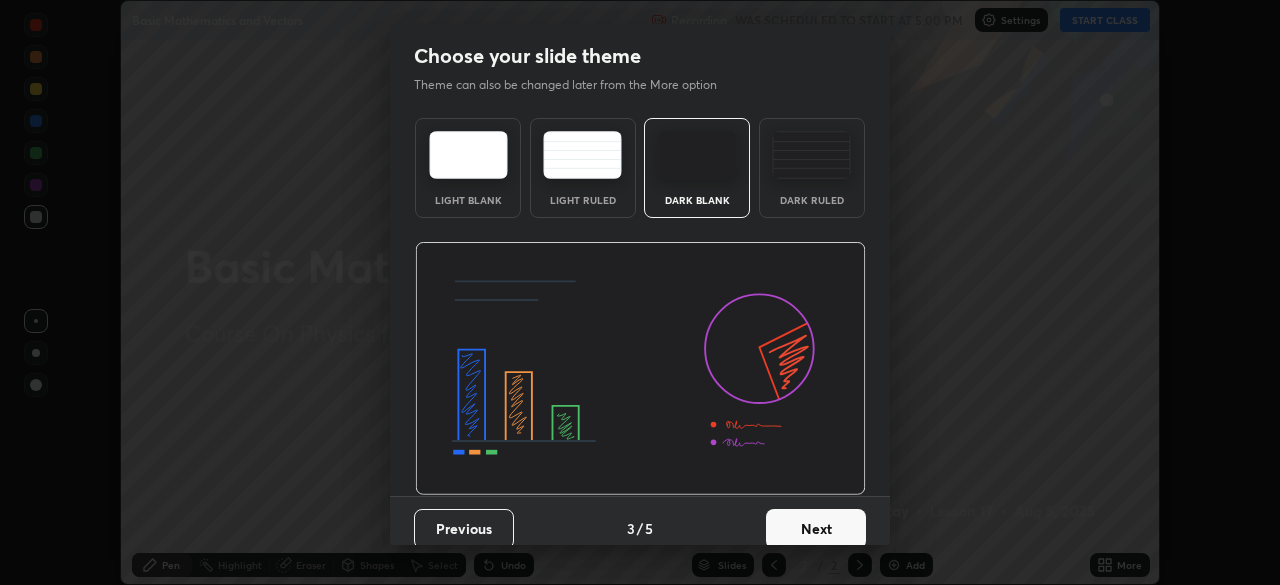 click on "Next" at bounding box center (816, 529) 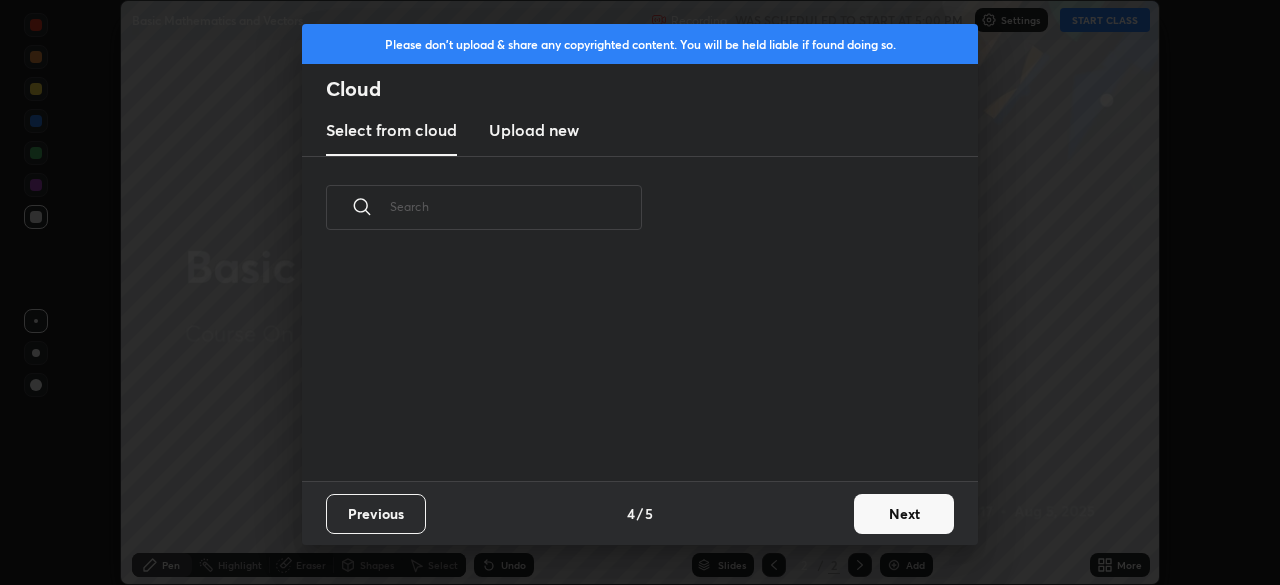 click on "Next" at bounding box center (904, 514) 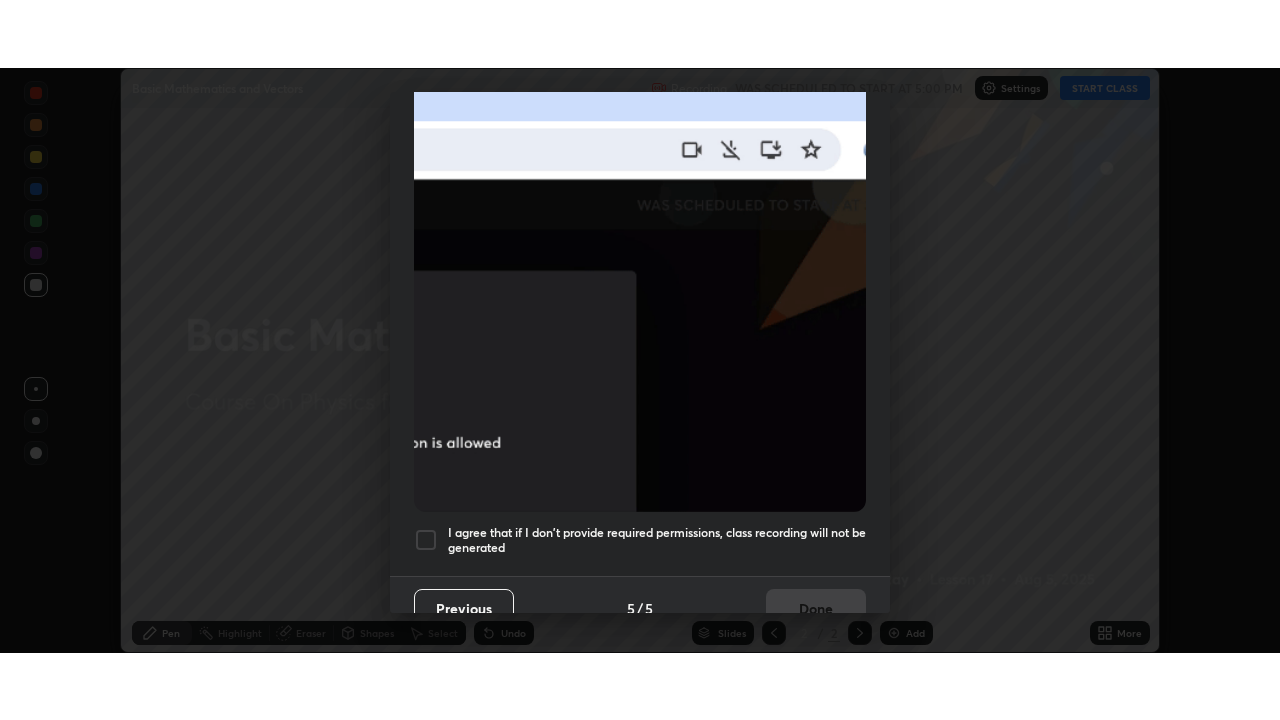 scroll, scrollTop: 479, scrollLeft: 0, axis: vertical 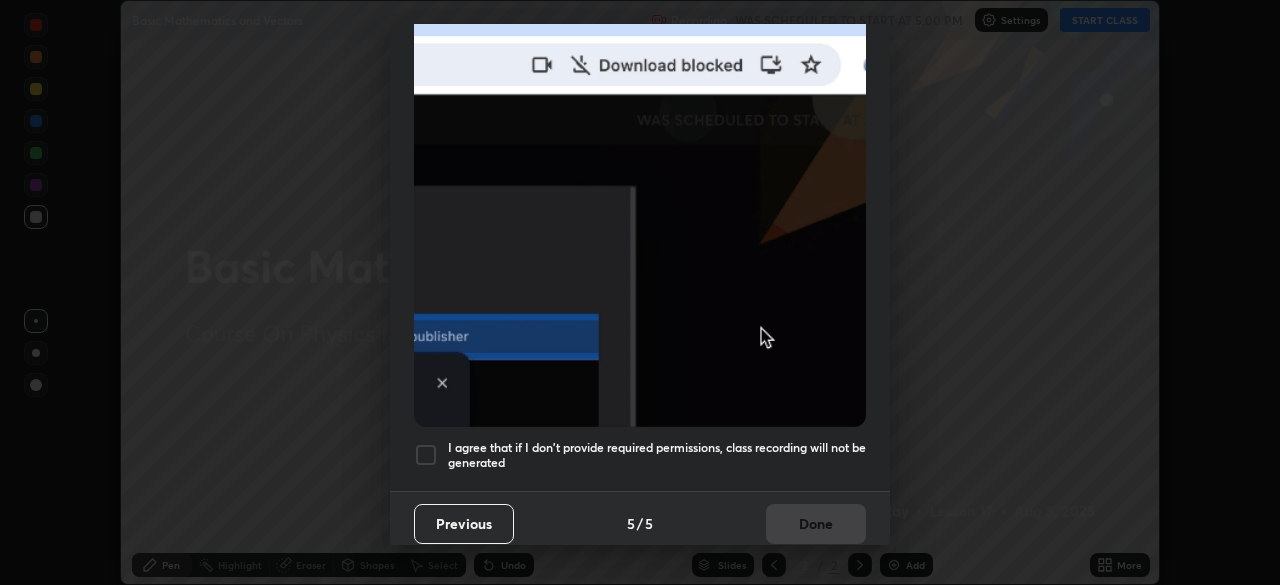 click at bounding box center (426, 455) 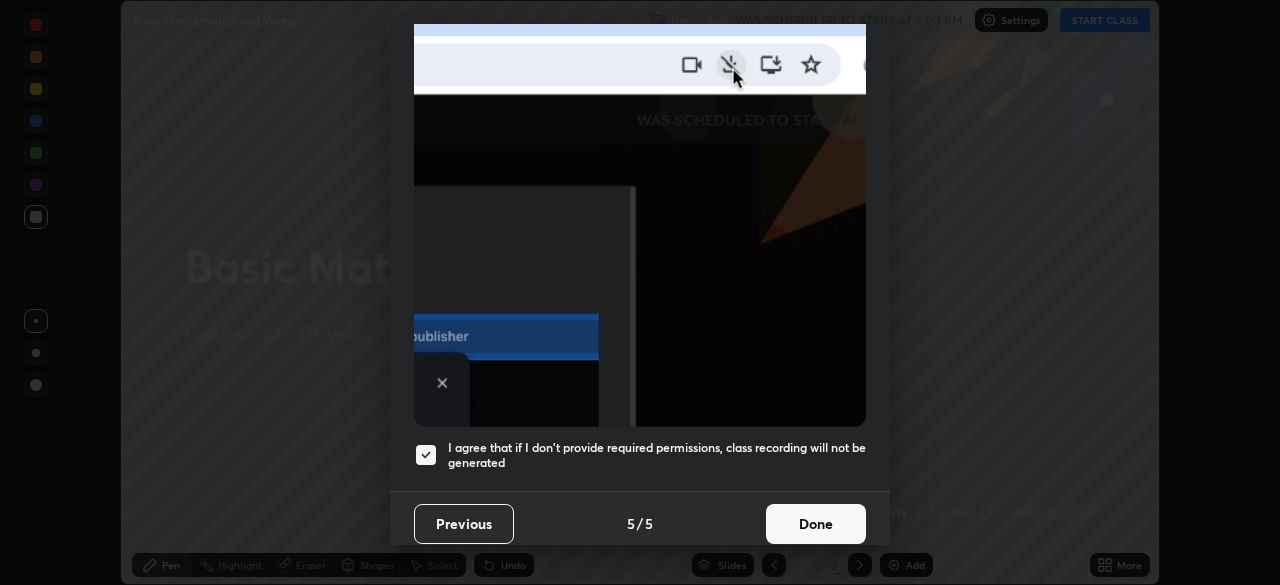 click on "Done" at bounding box center (816, 524) 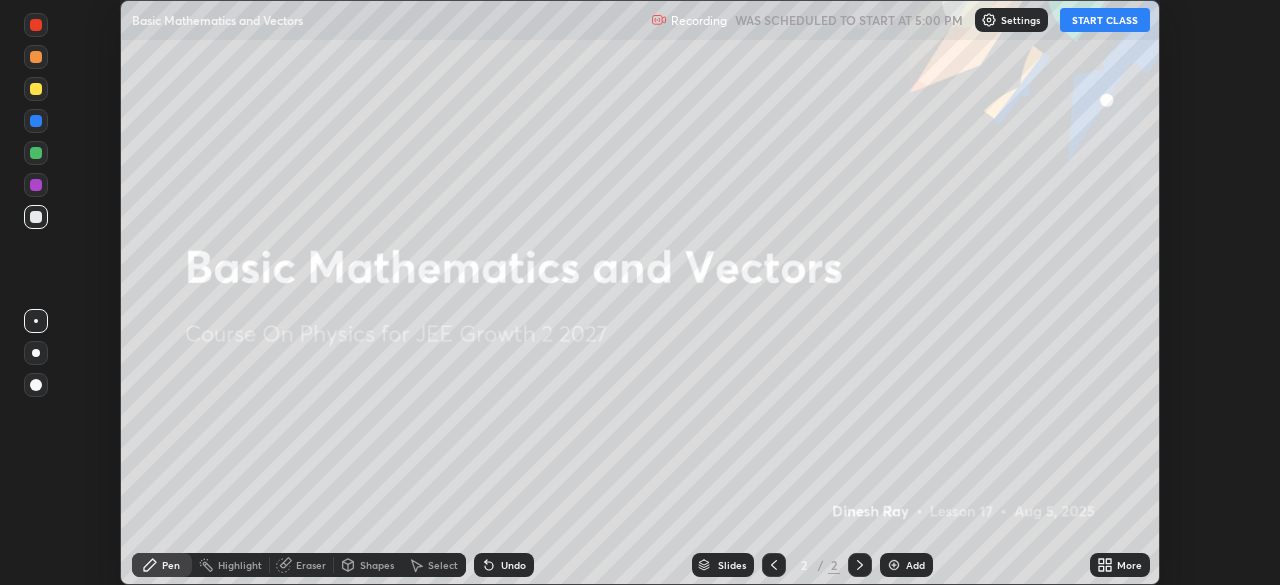 click on "More" at bounding box center [1129, 565] 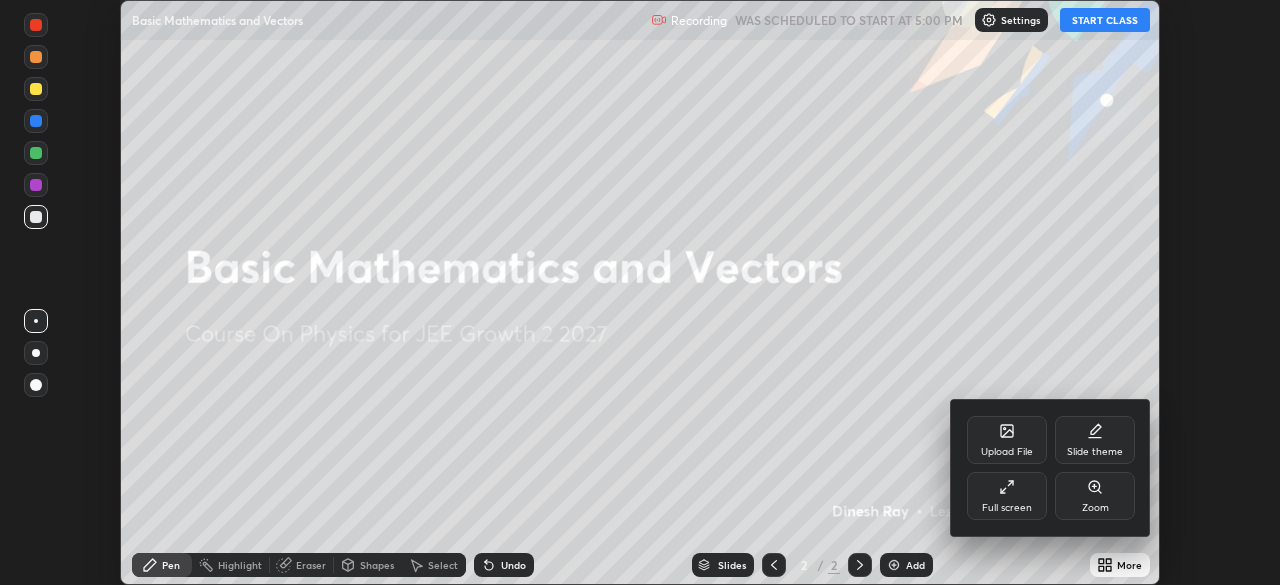 click on "Full screen" at bounding box center [1007, 496] 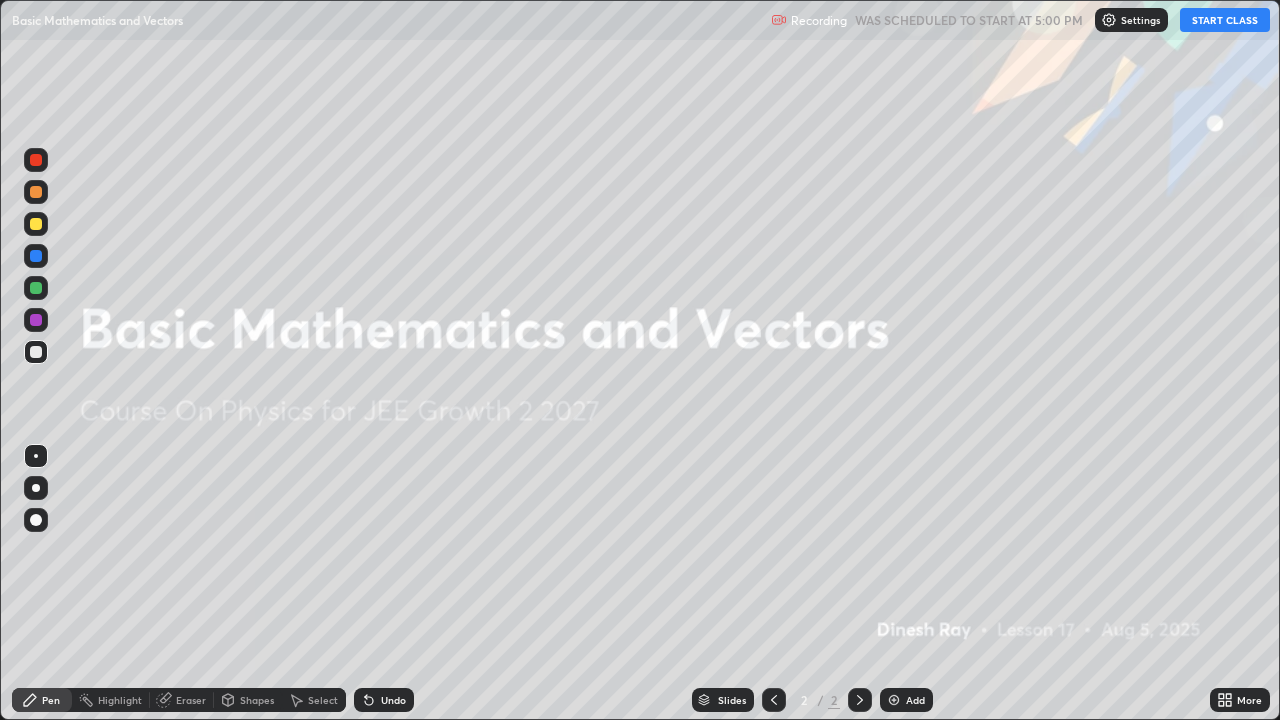 scroll, scrollTop: 99280, scrollLeft: 98720, axis: both 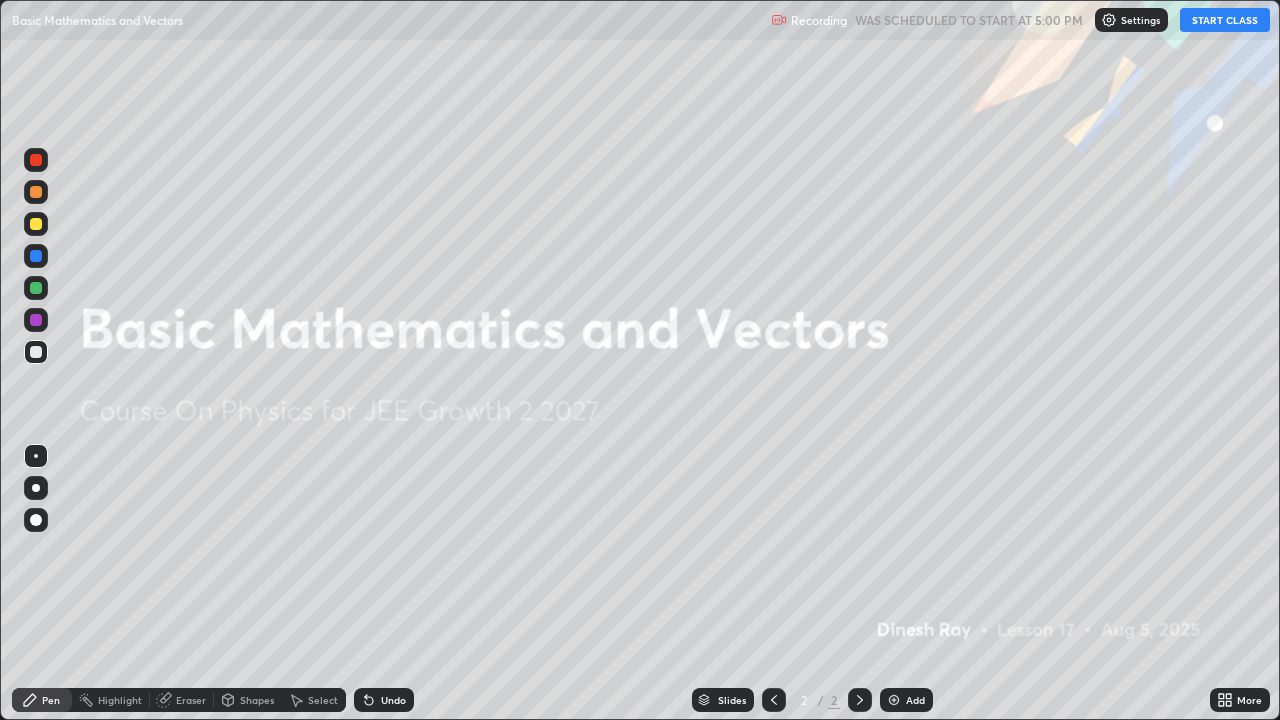 click on "START CLASS" at bounding box center [1225, 20] 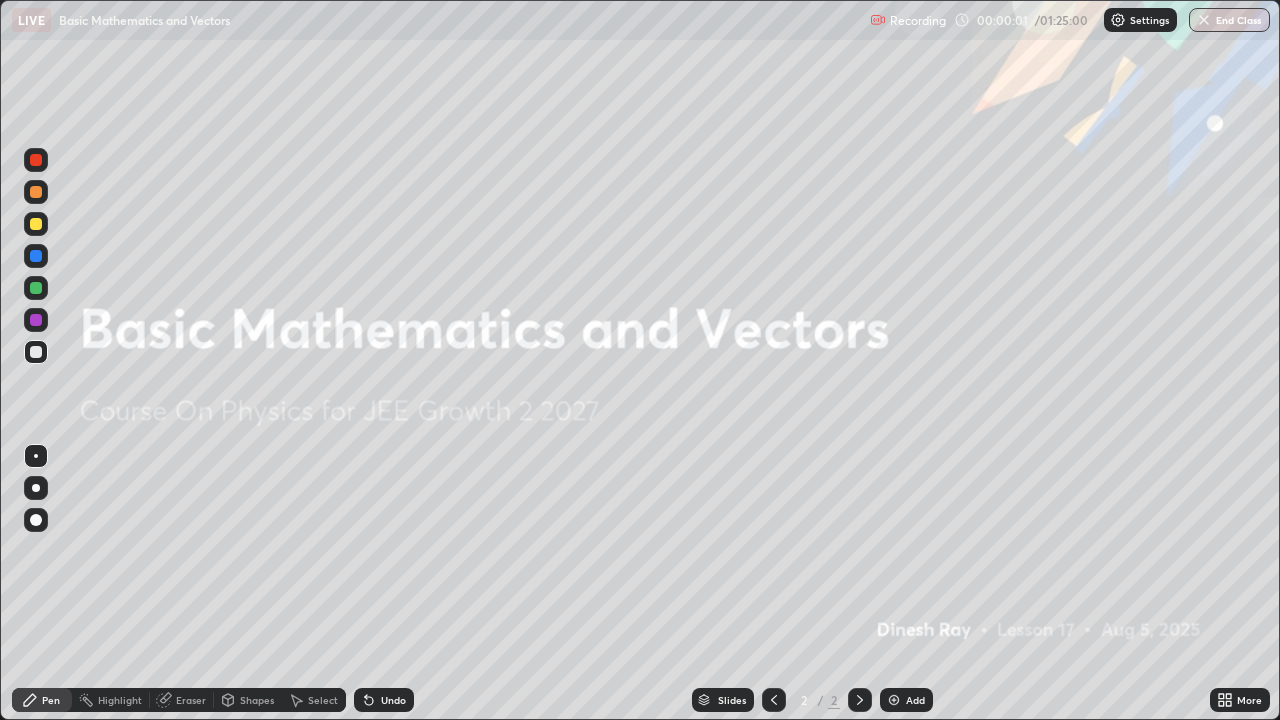 click on "Add" at bounding box center (906, 700) 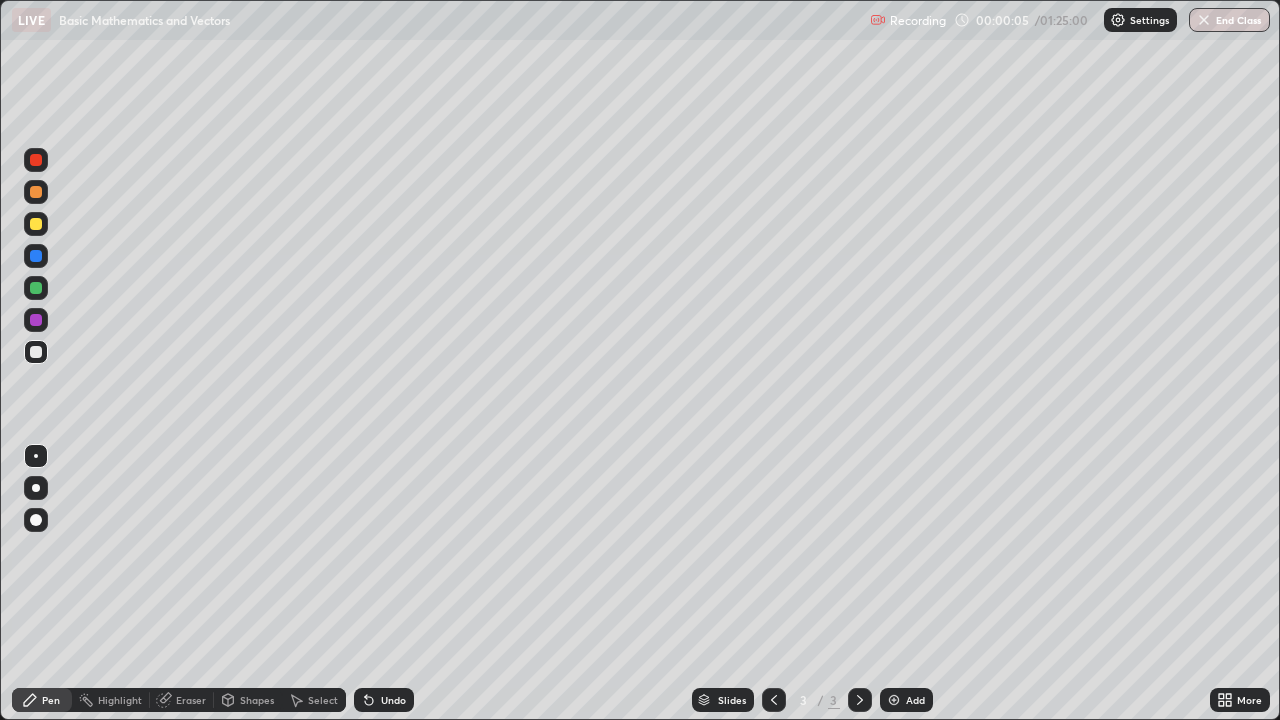 click at bounding box center [36, 488] 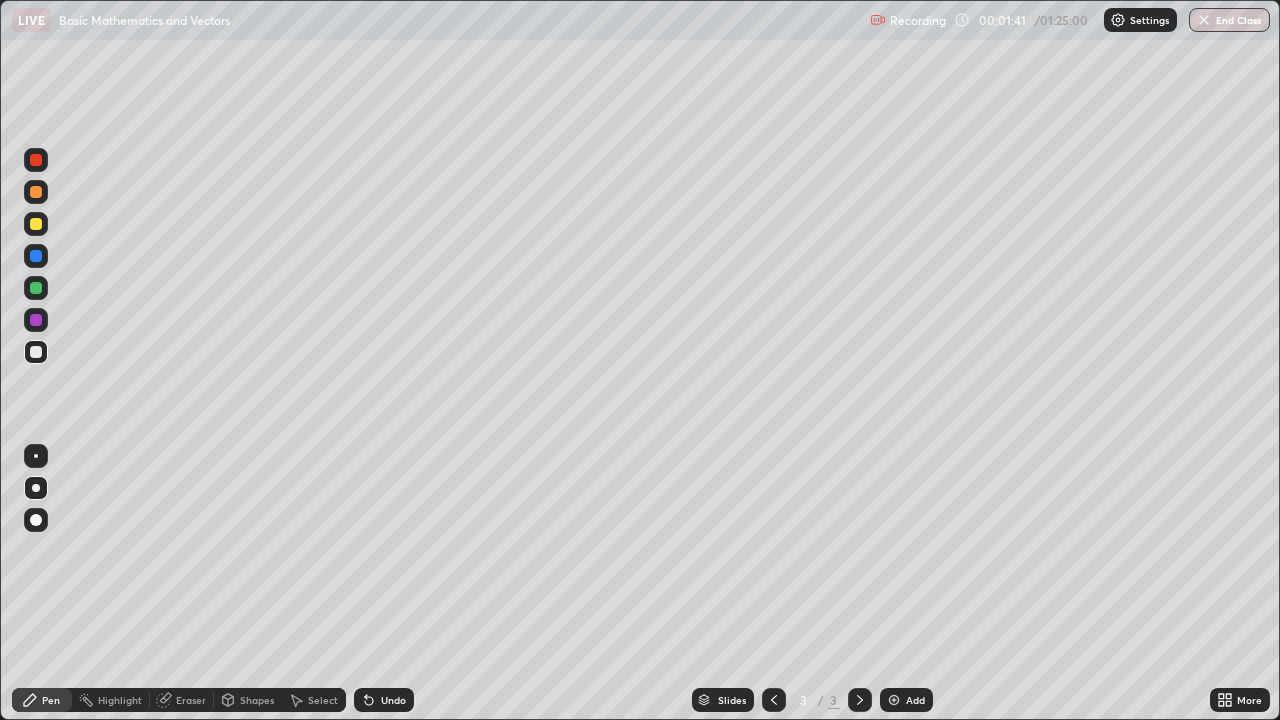 click at bounding box center [36, 288] 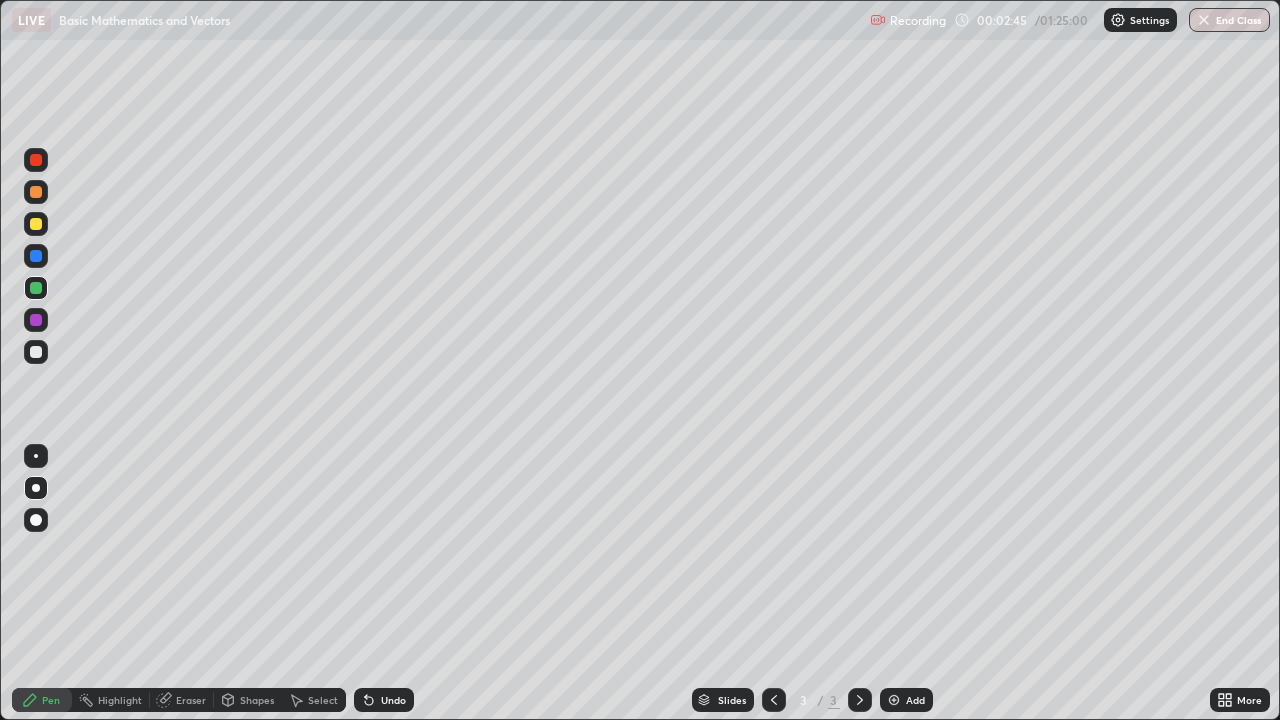 click at bounding box center [36, 224] 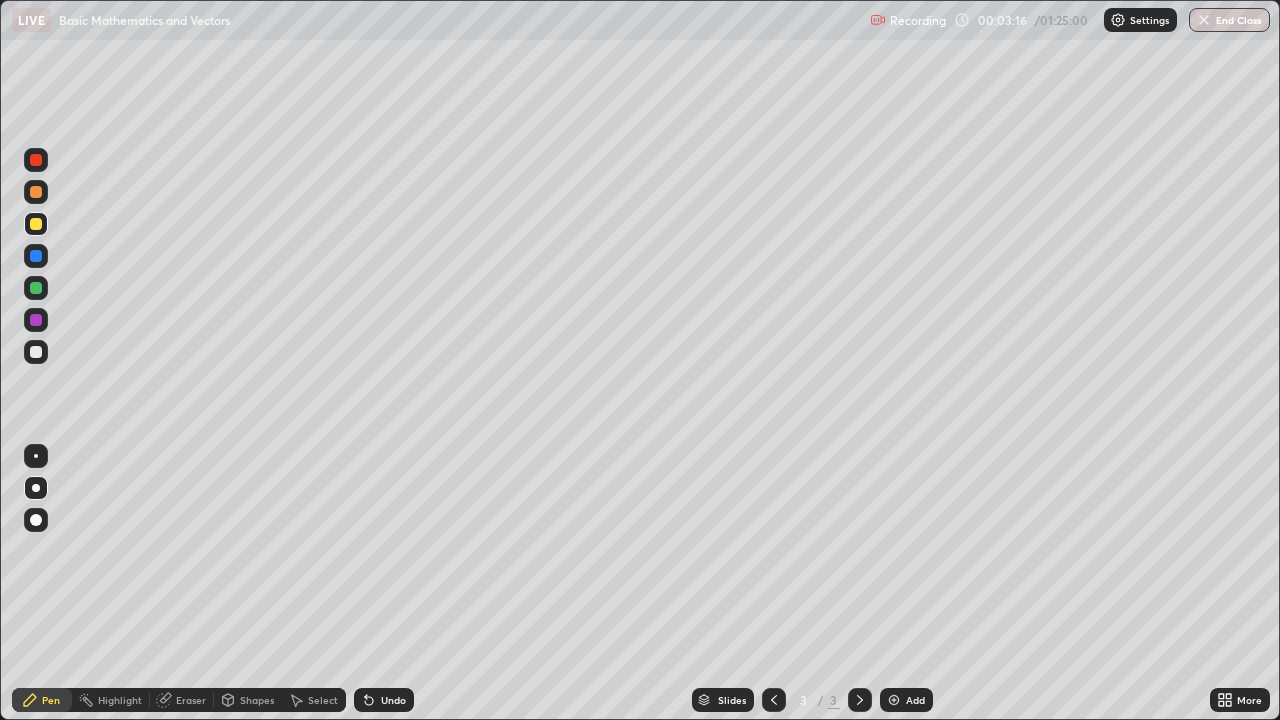 click on "Add" at bounding box center [915, 700] 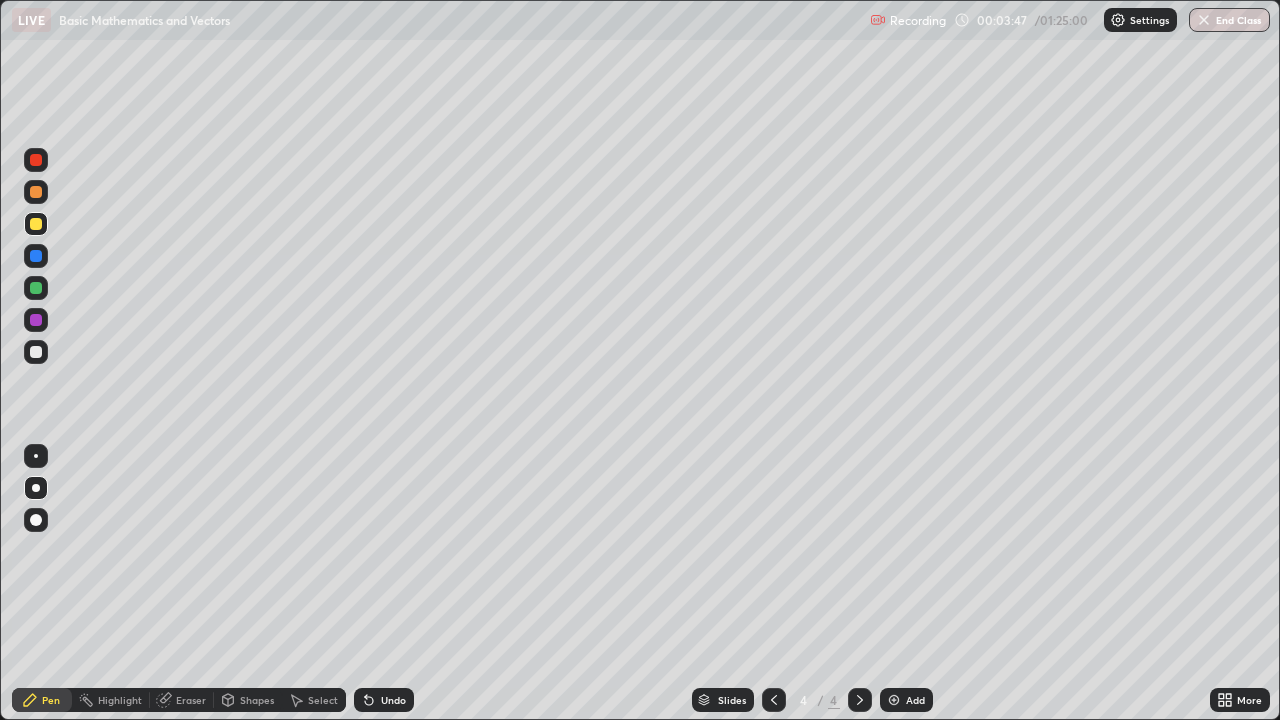 click 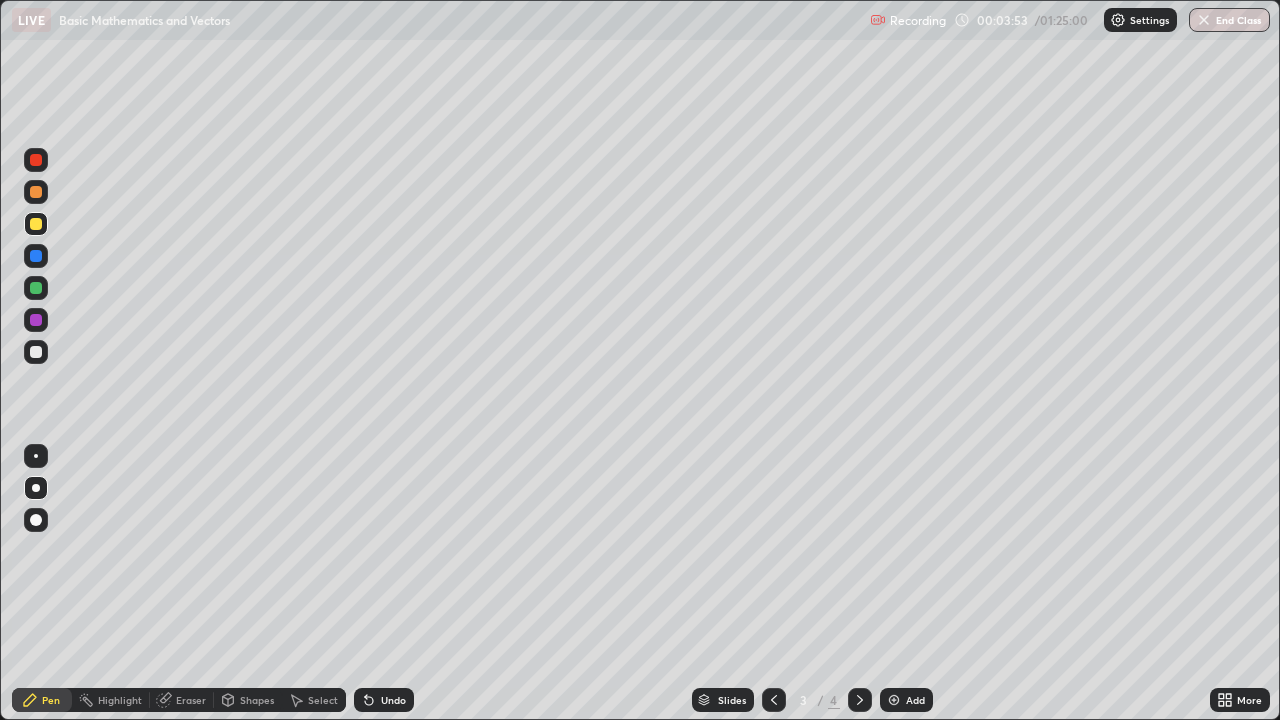 click 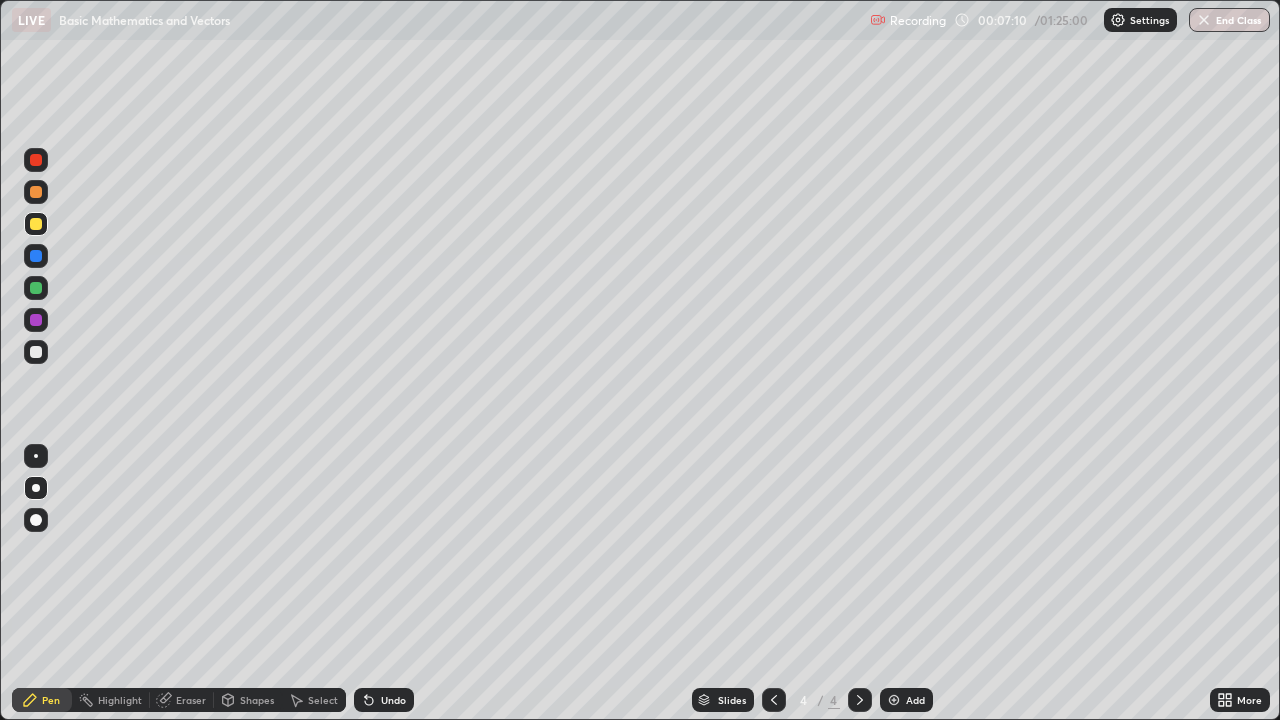 click on "Add" at bounding box center [906, 700] 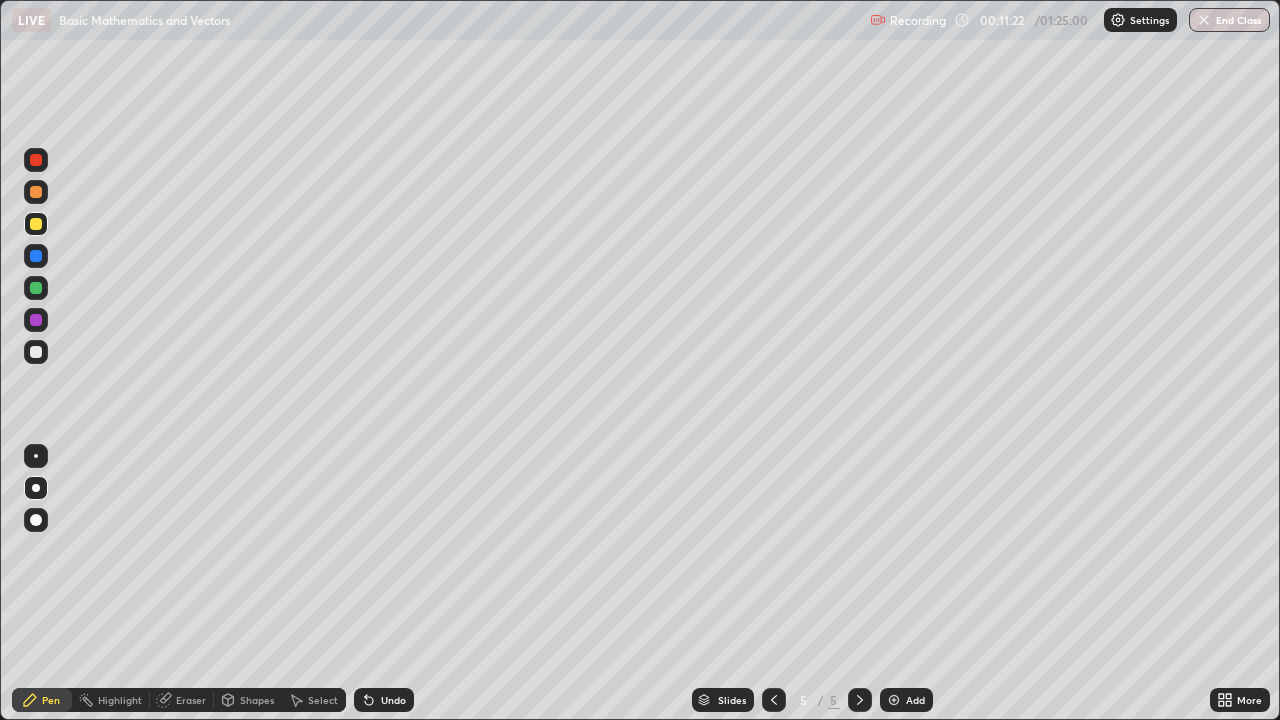 click on "Add" at bounding box center (906, 700) 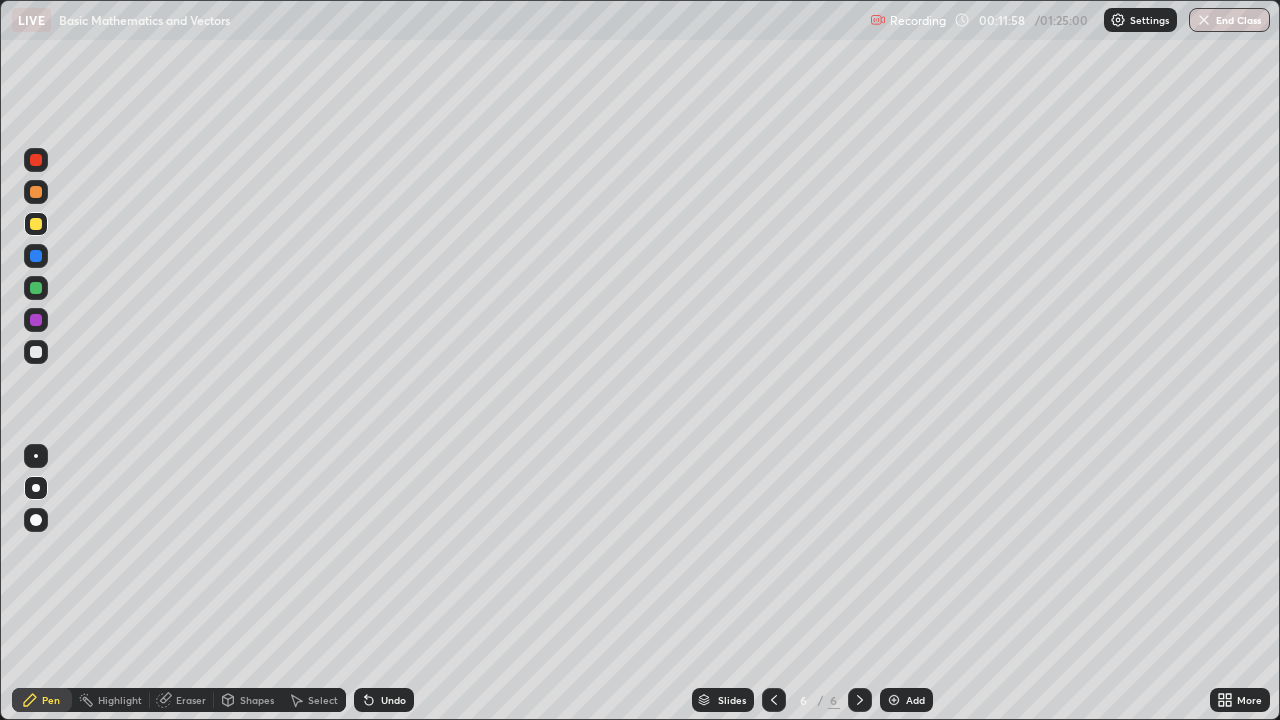 click at bounding box center (36, 352) 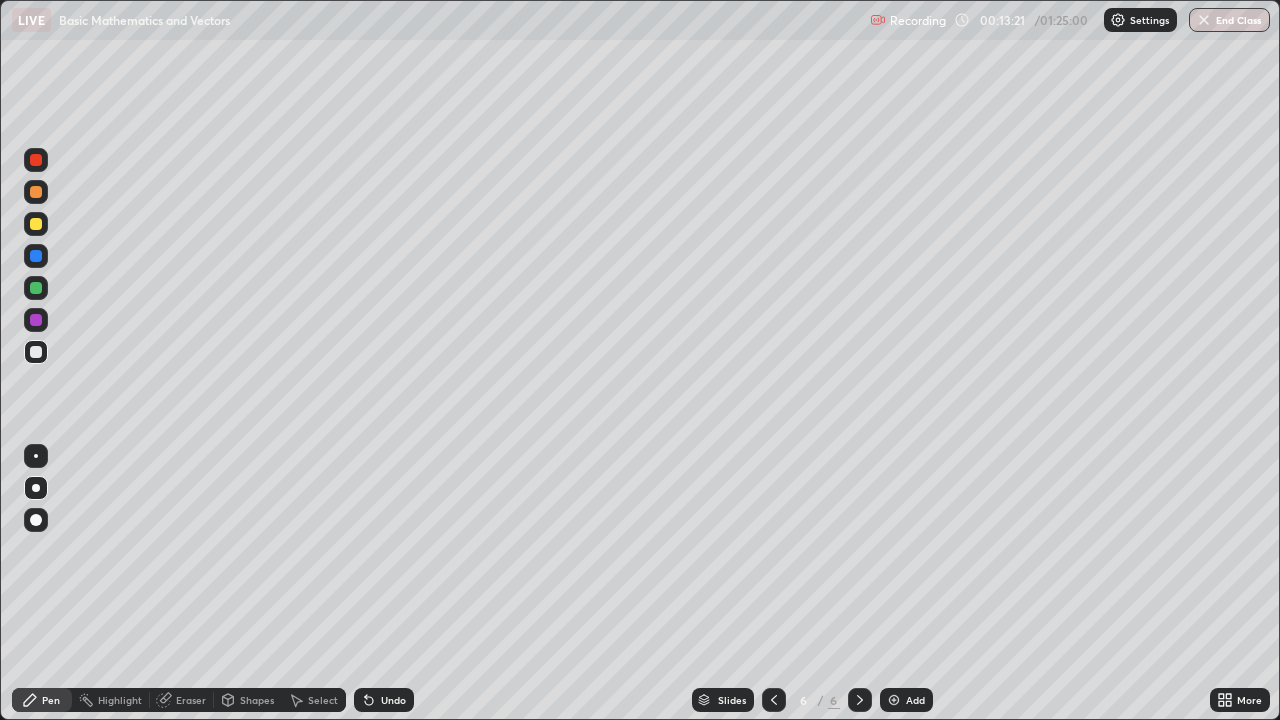 click at bounding box center [894, 700] 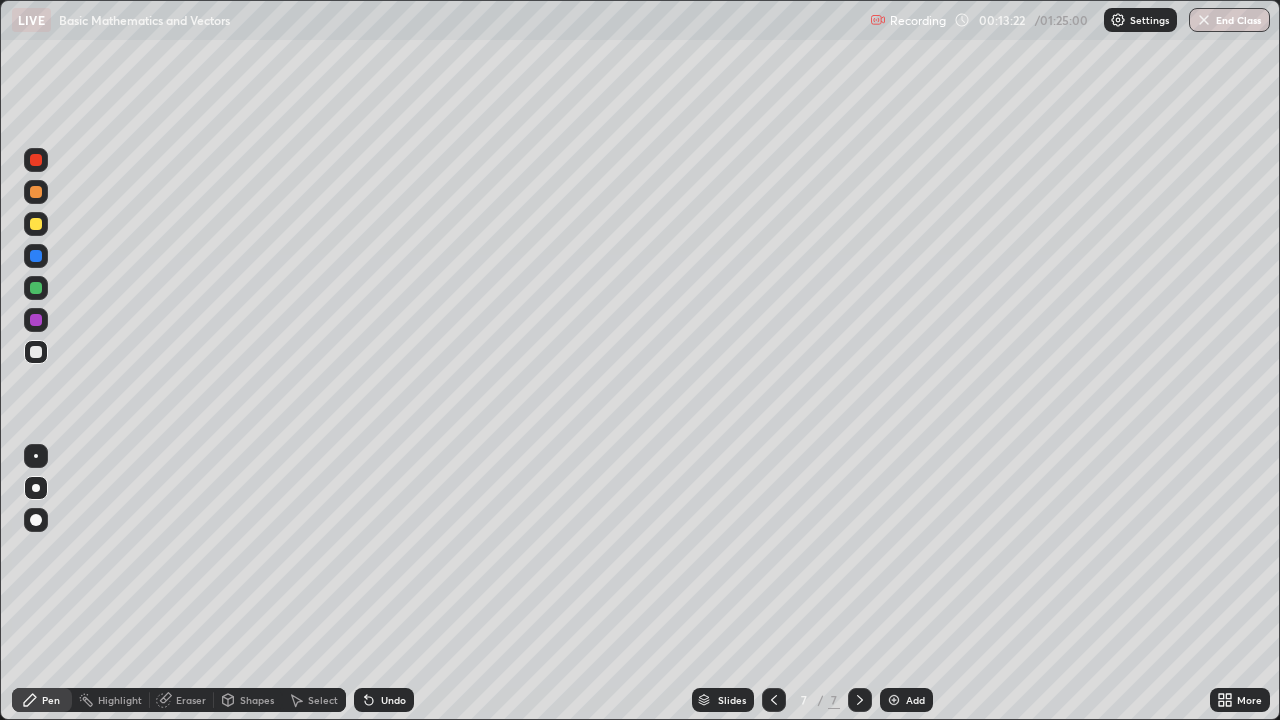 click at bounding box center [36, 288] 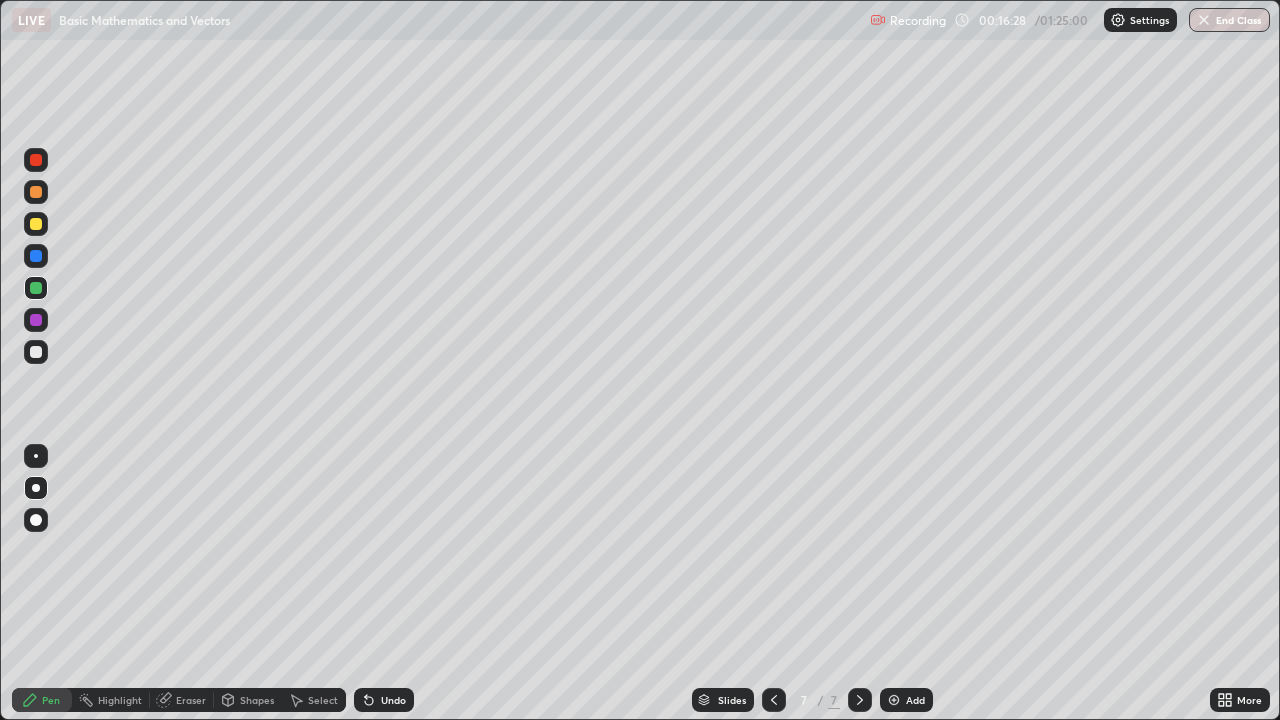 click at bounding box center [36, 224] 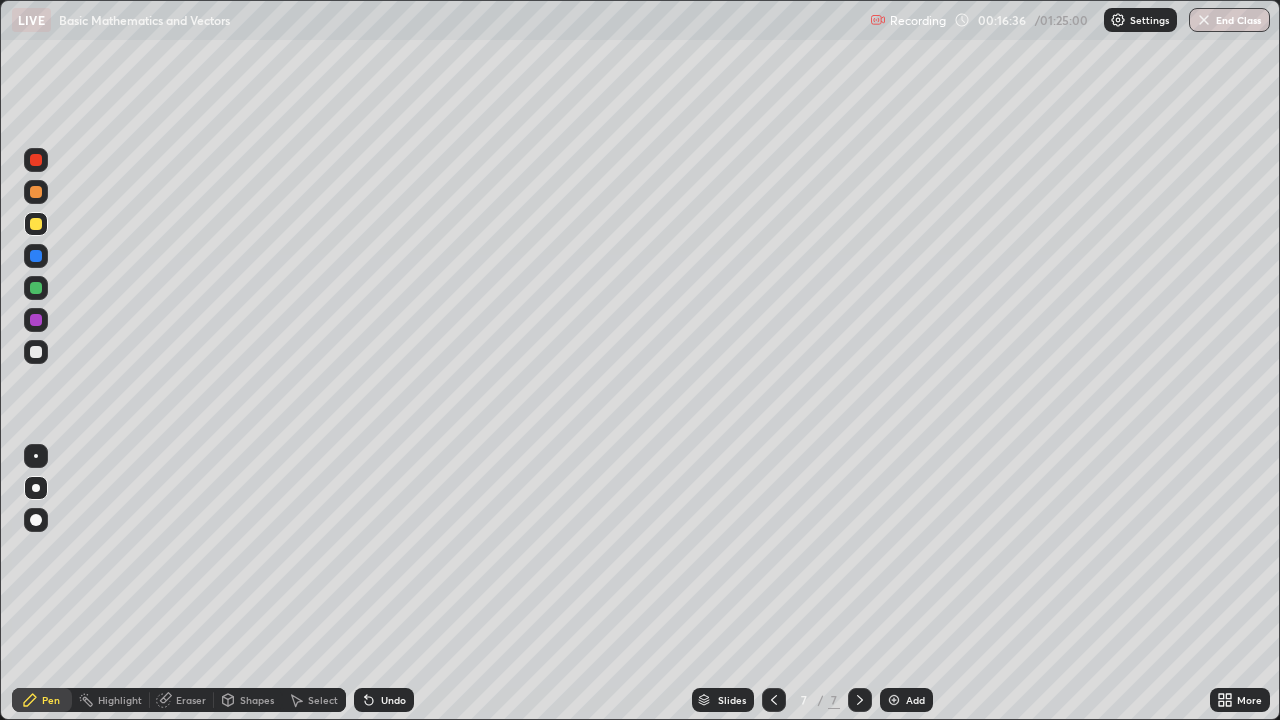click on "Add" at bounding box center [915, 700] 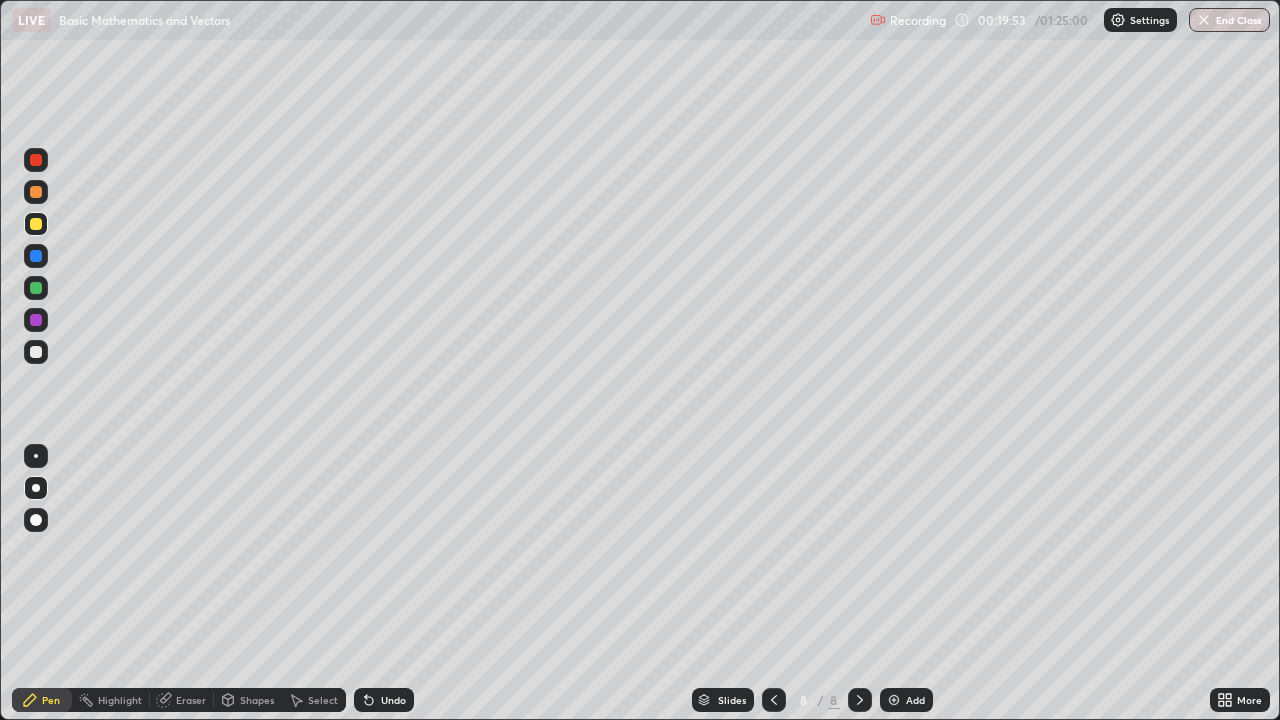 click at bounding box center [36, 352] 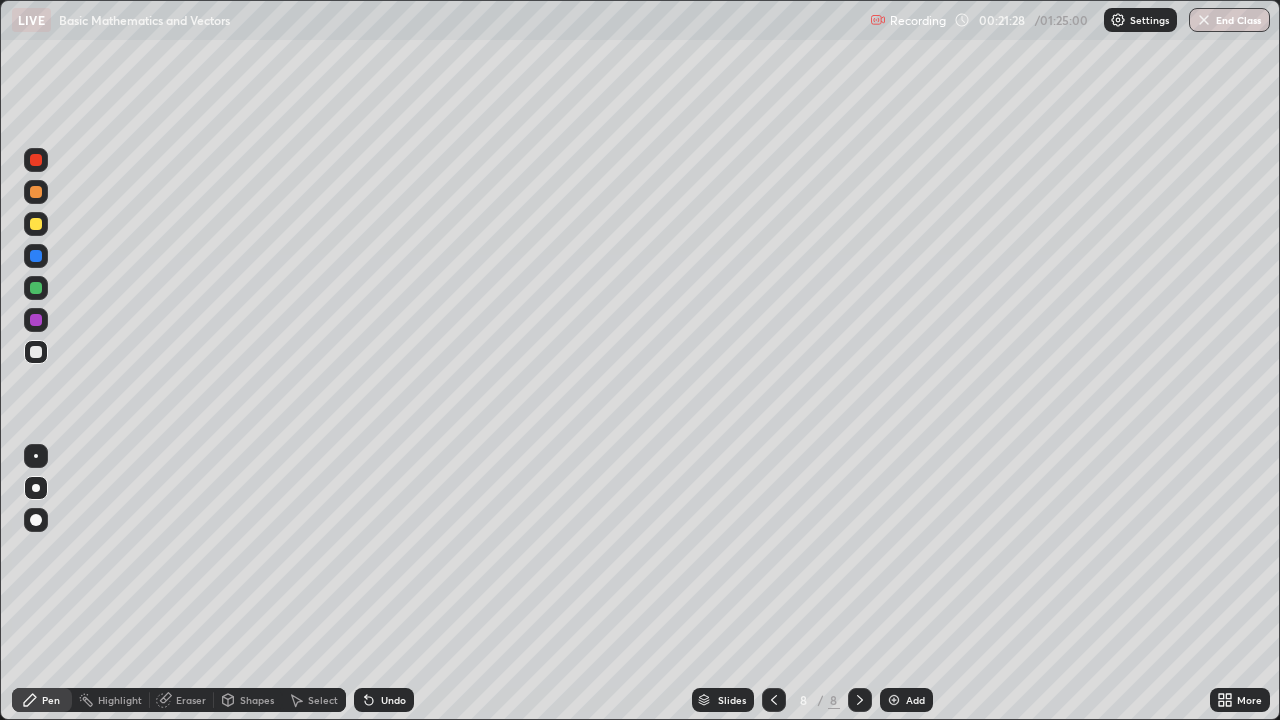click at bounding box center (36, 288) 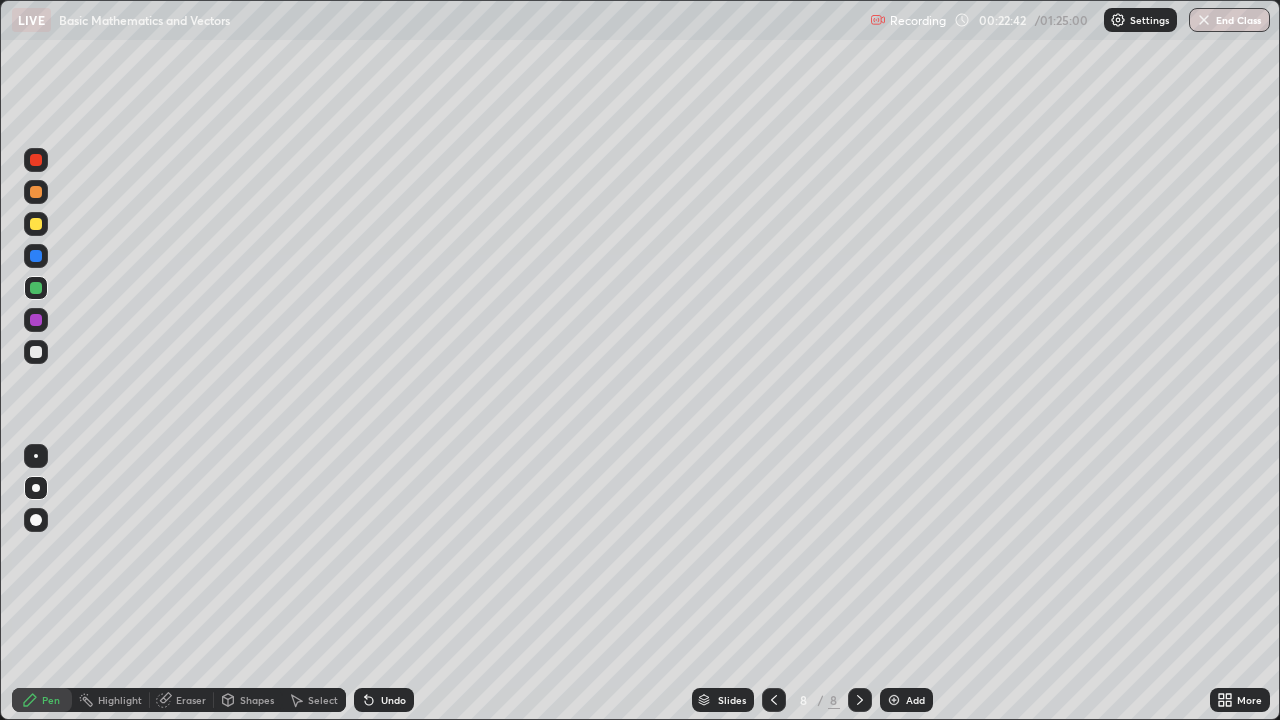 click at bounding box center (36, 224) 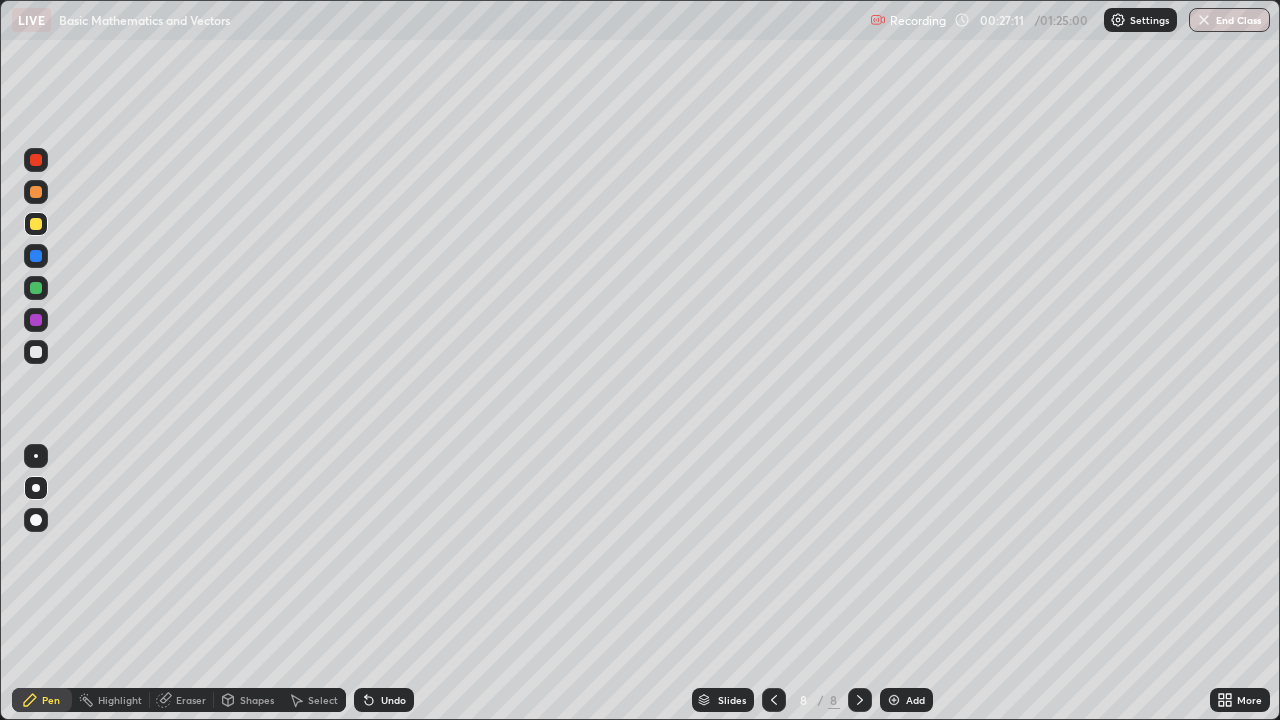 click on "Add" at bounding box center [906, 700] 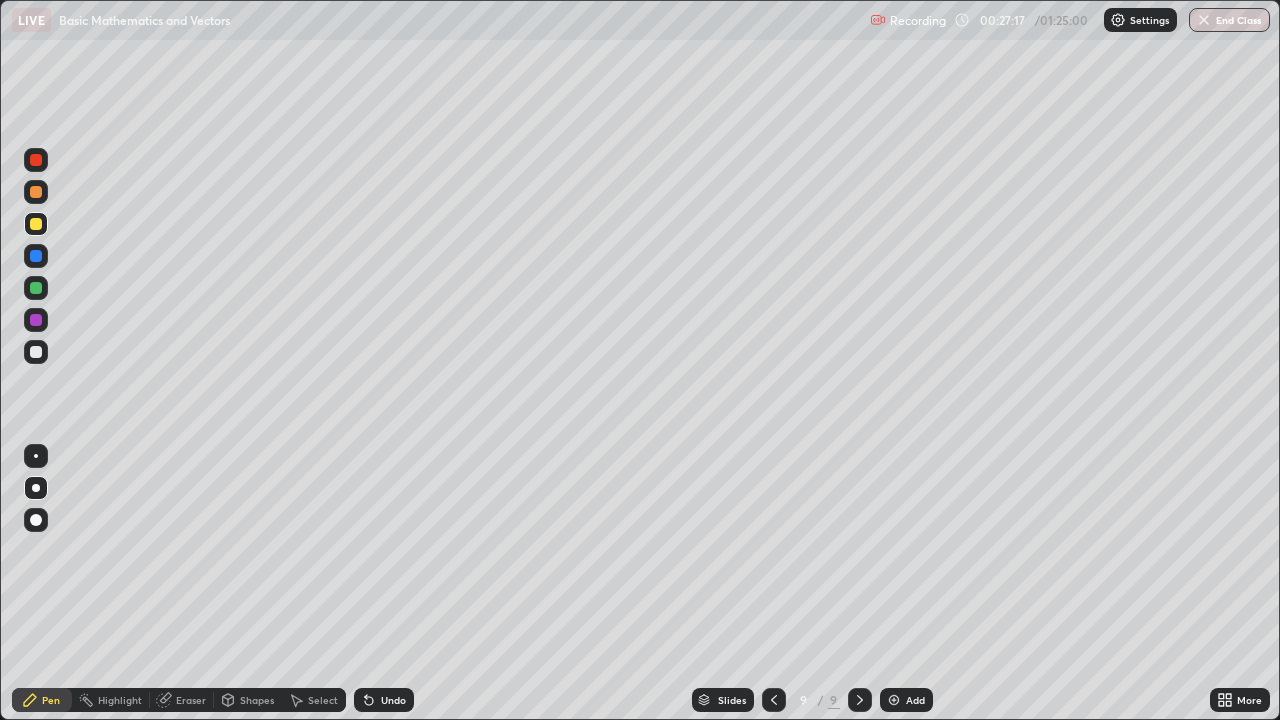 click on "Undo" at bounding box center [384, 700] 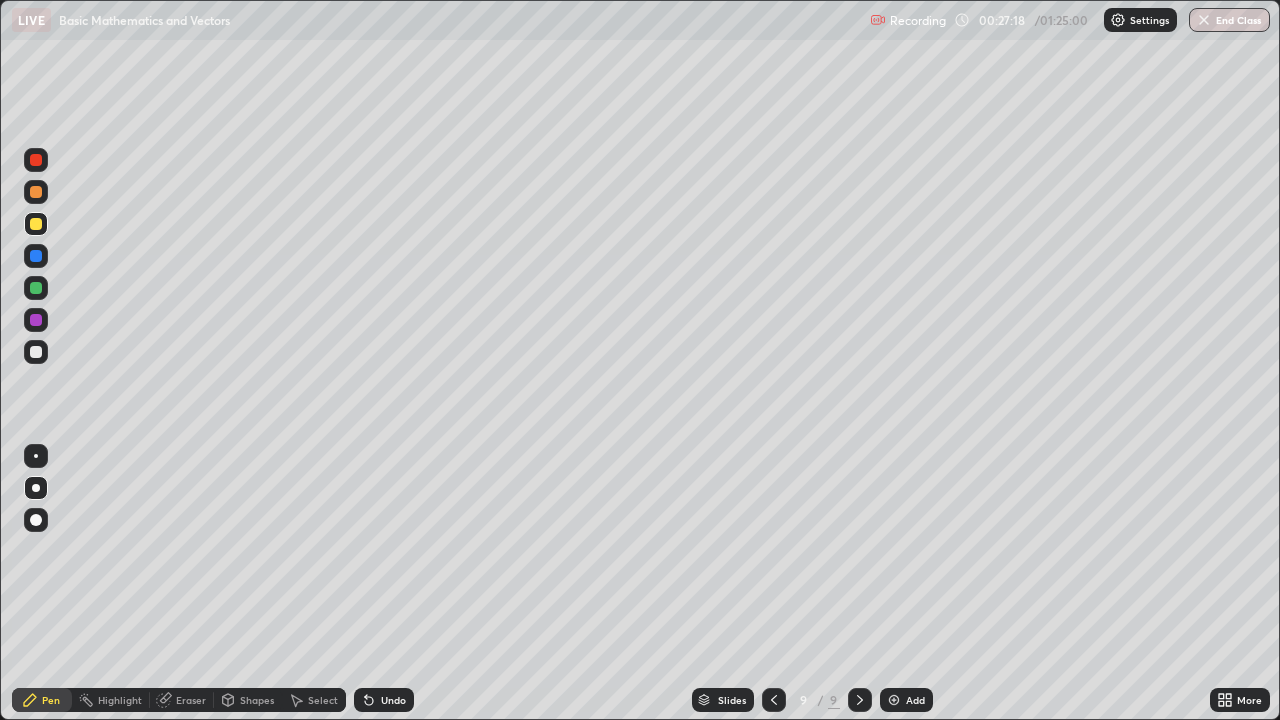 click on "Undo" at bounding box center (384, 700) 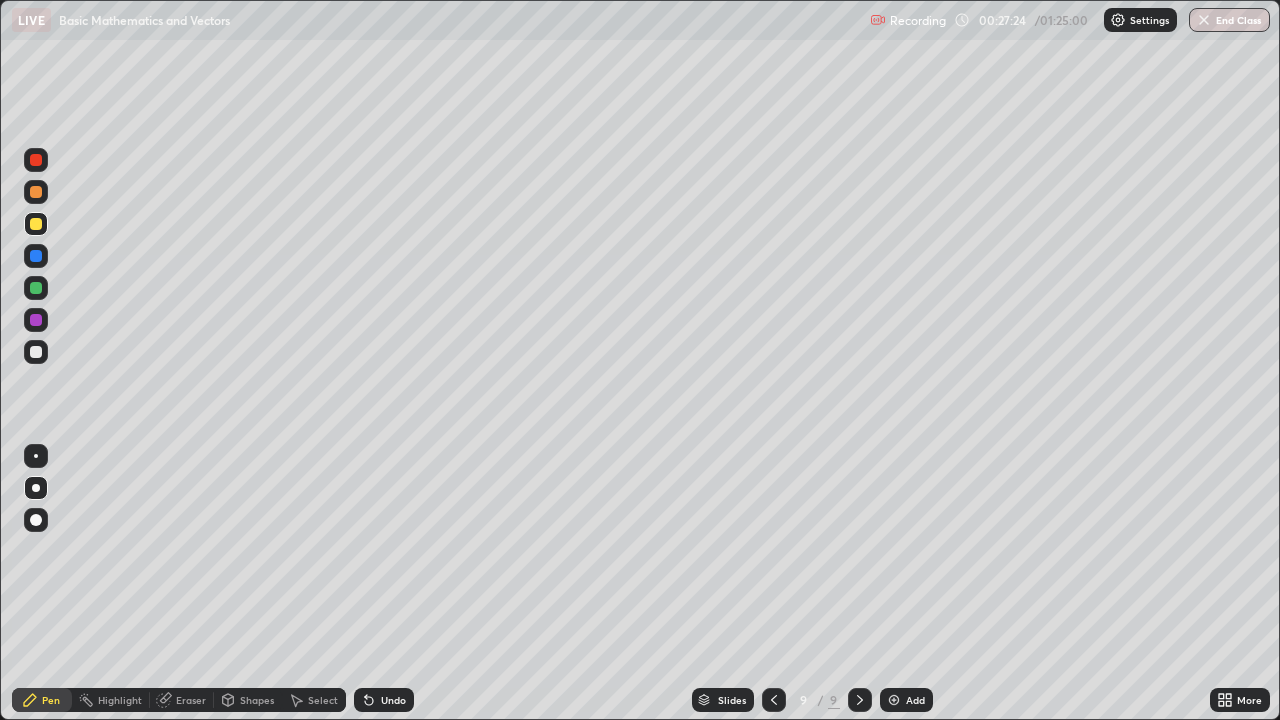click at bounding box center [36, 352] 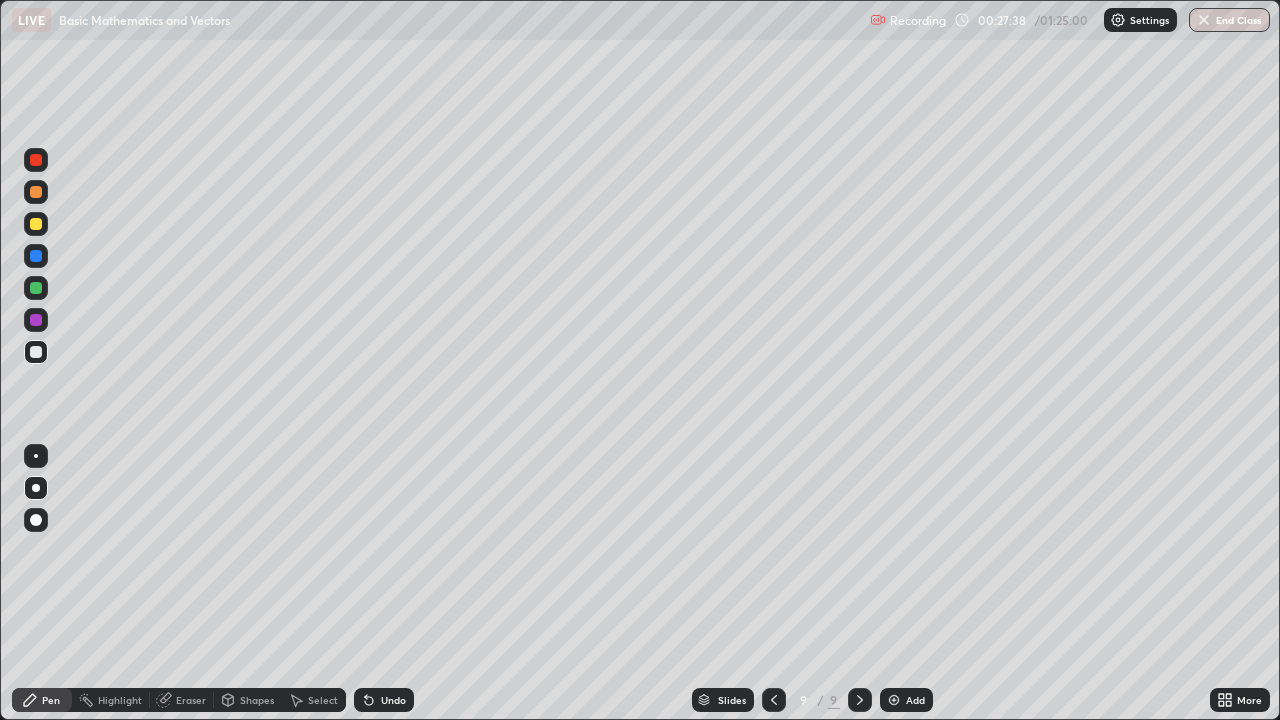 click on "Undo" at bounding box center [393, 700] 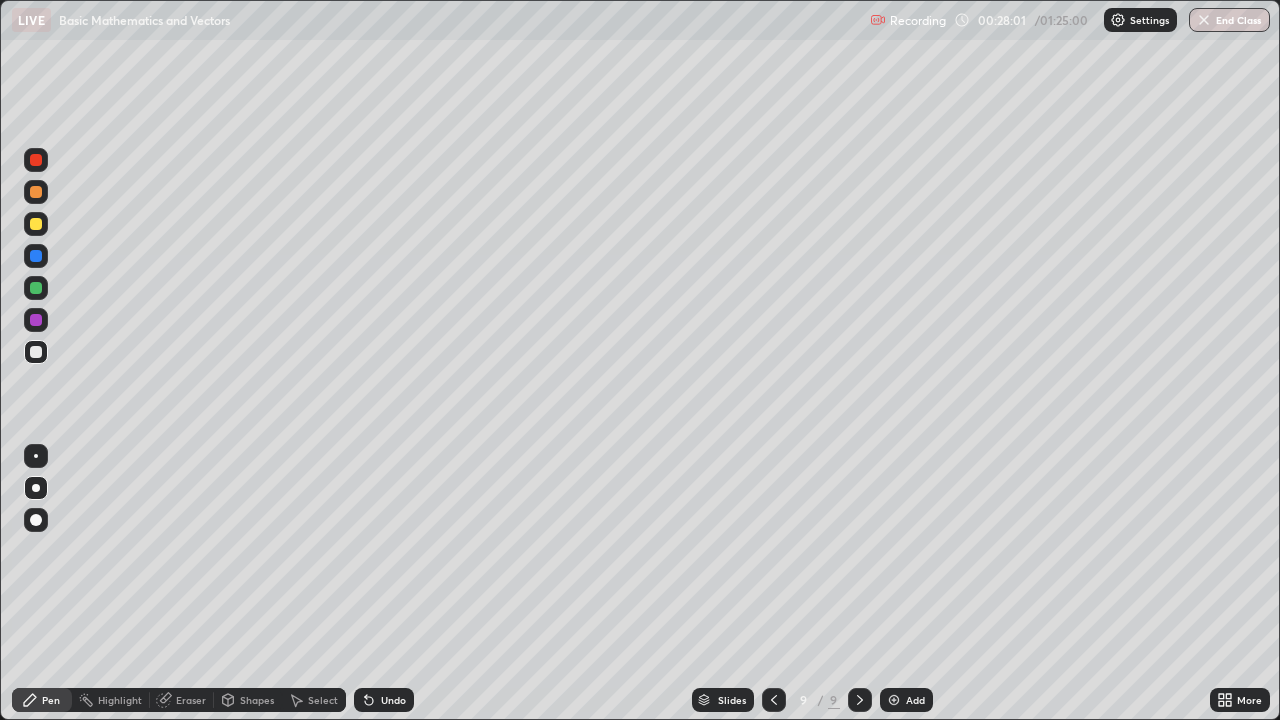 click on "Undo" at bounding box center [384, 700] 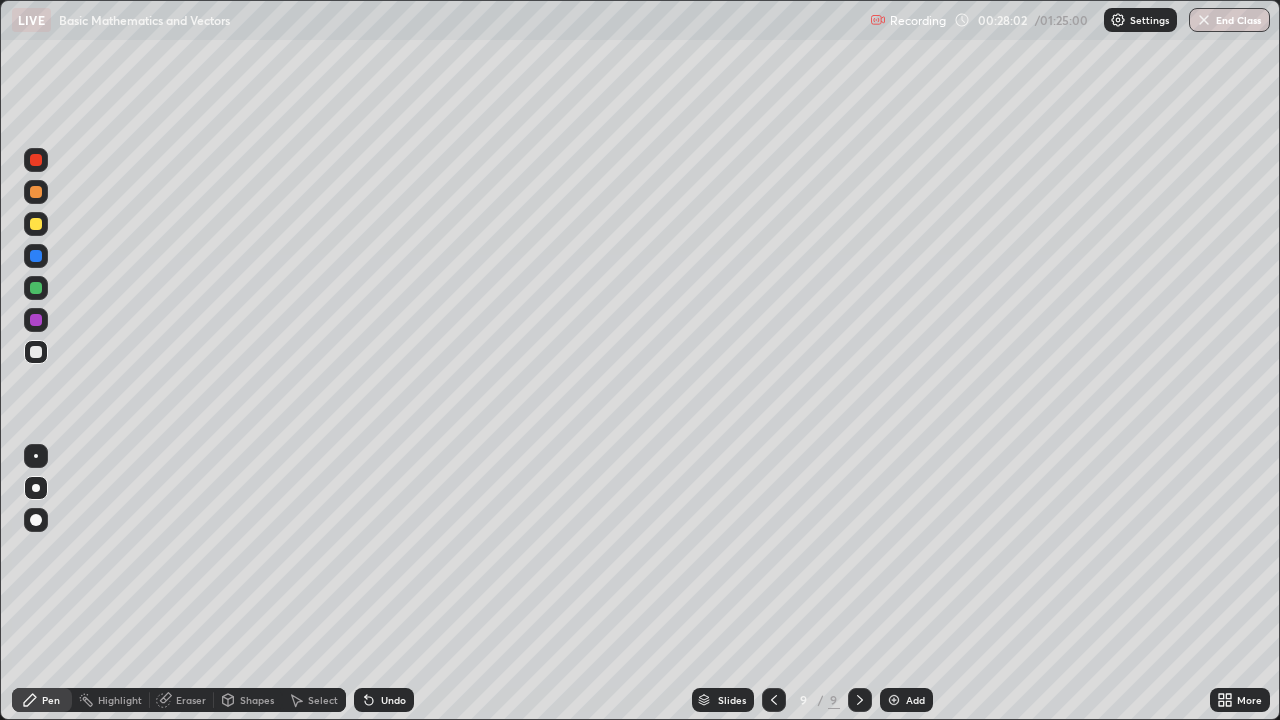 click 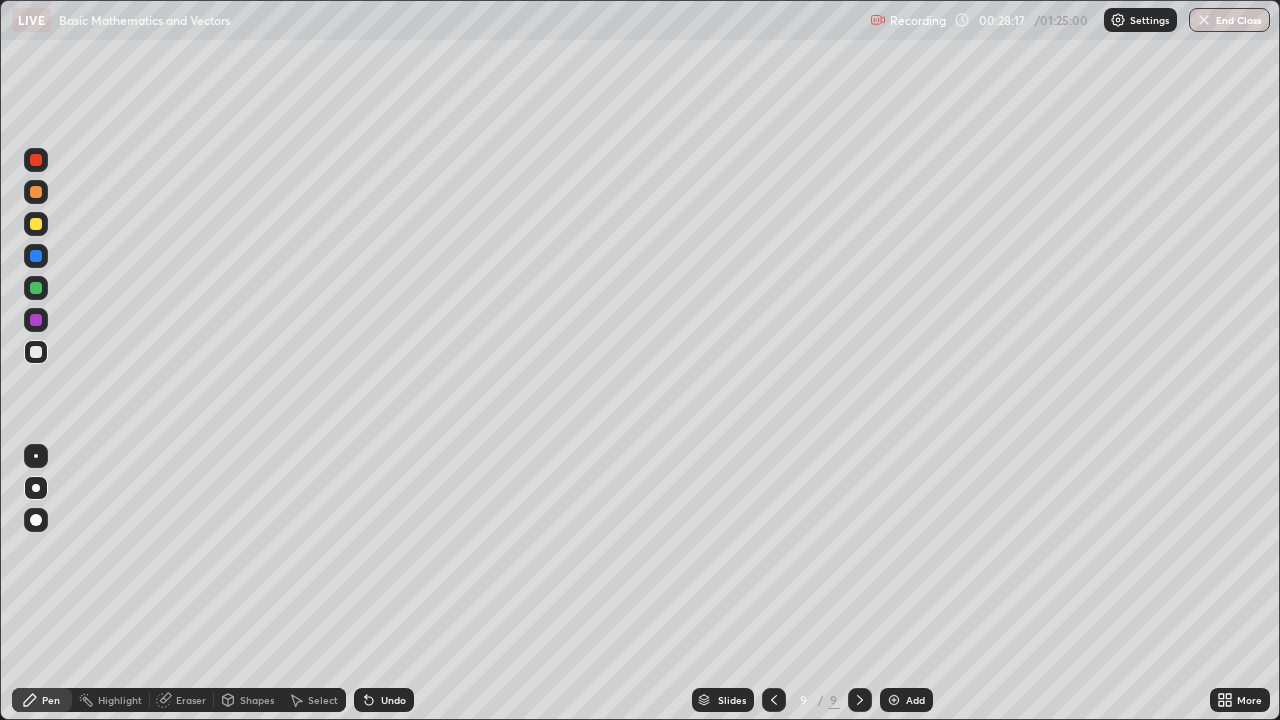 click at bounding box center (36, 288) 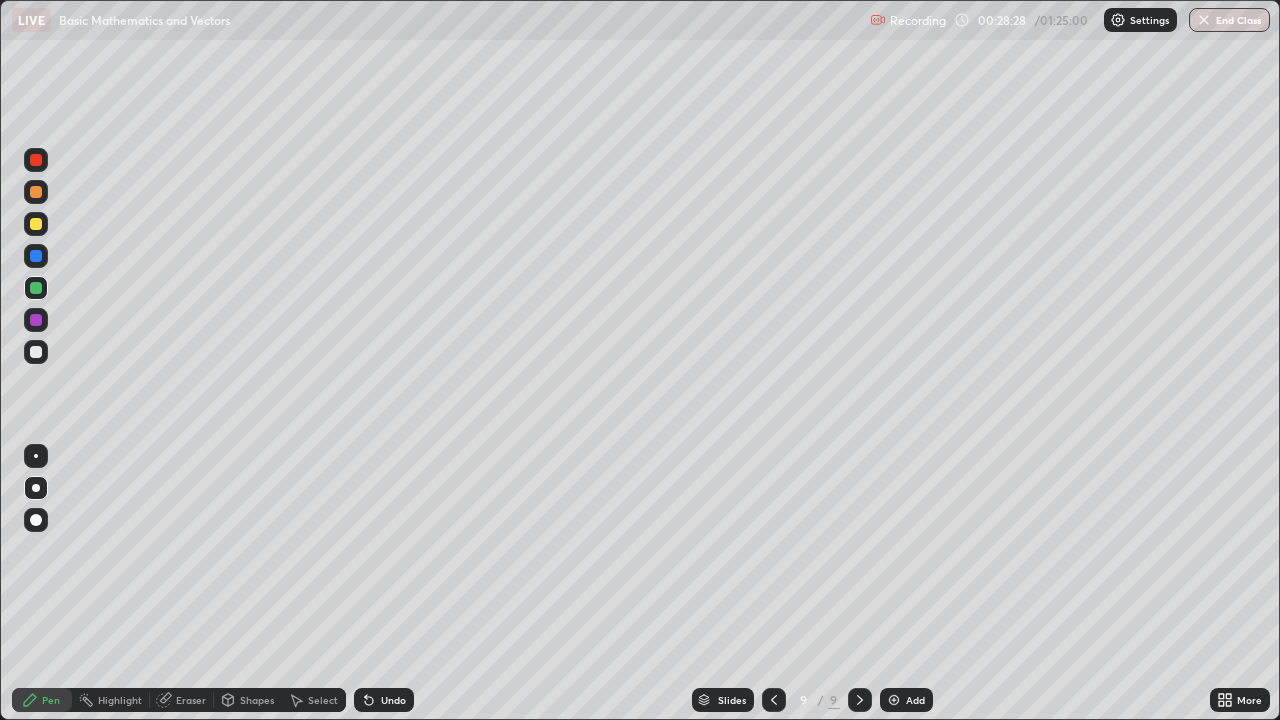 click on "Undo" at bounding box center (393, 700) 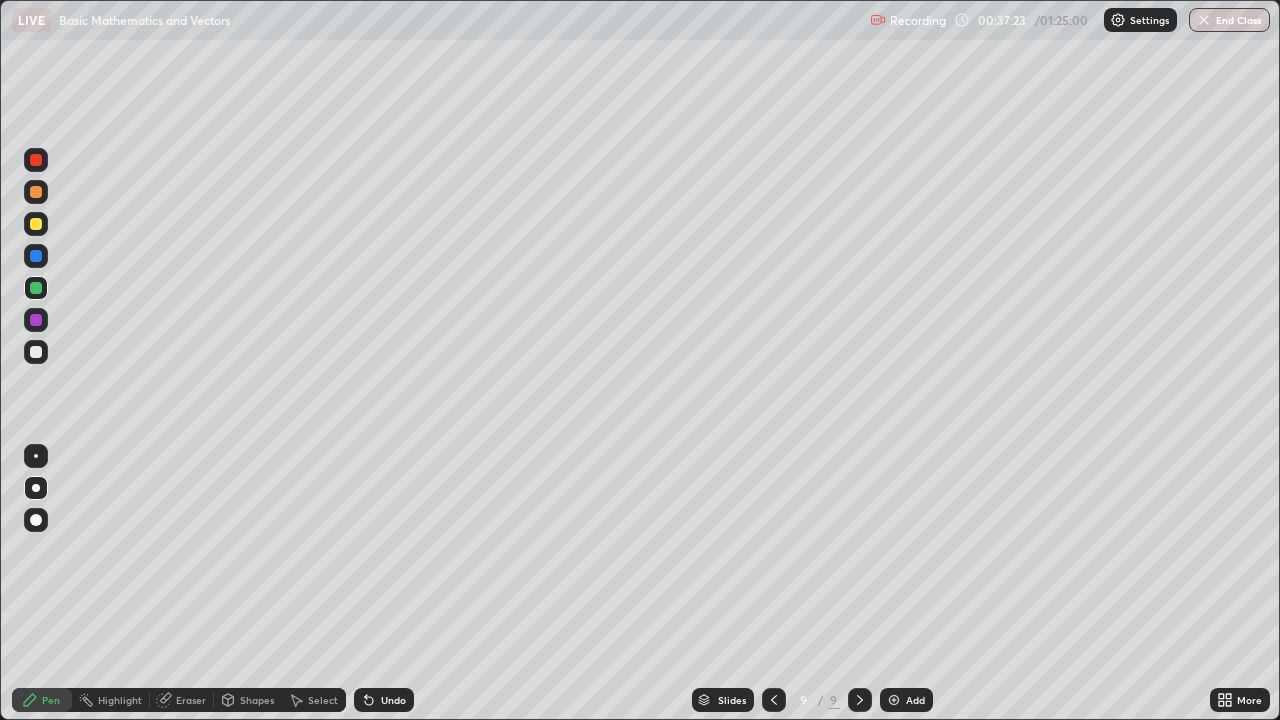 click at bounding box center [894, 700] 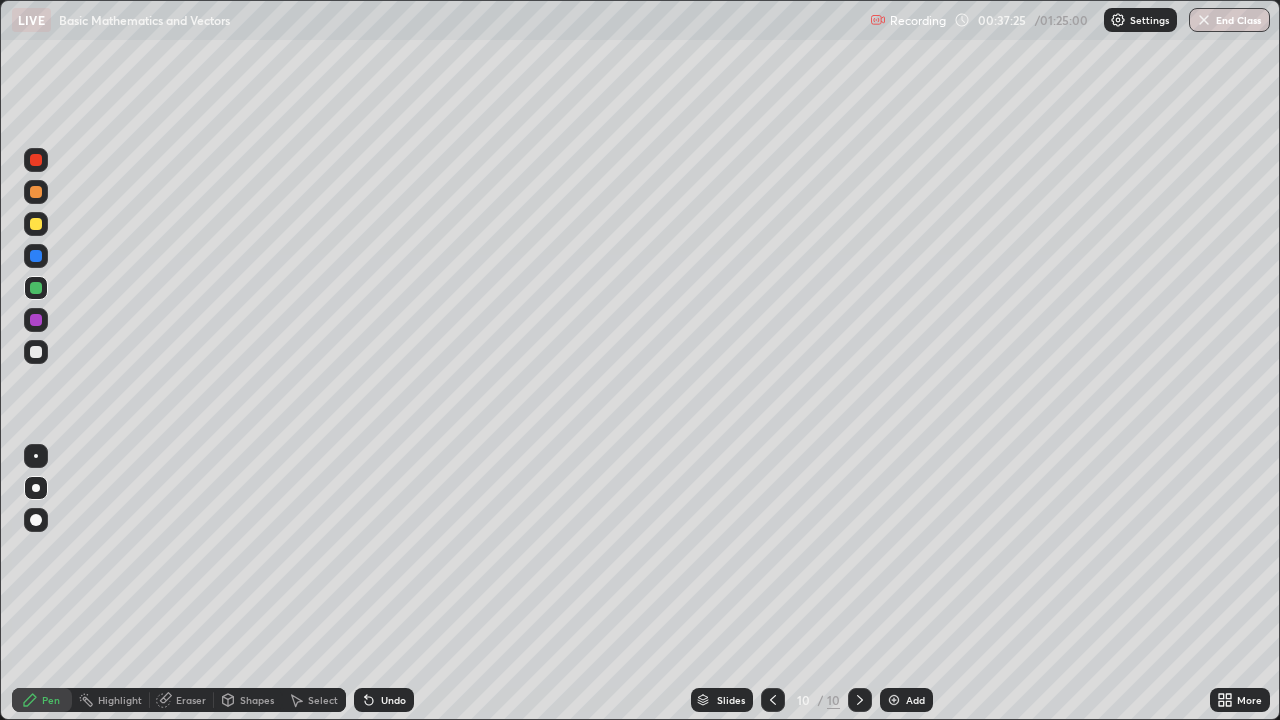 click at bounding box center [36, 224] 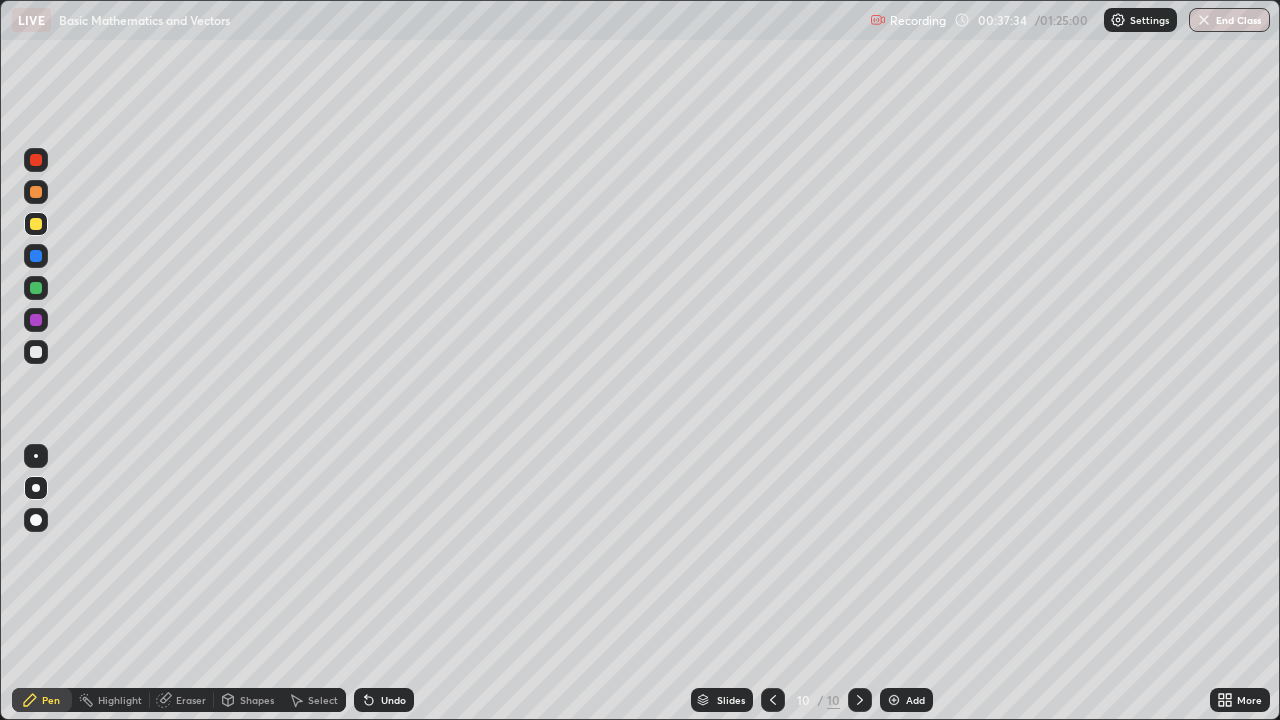 click at bounding box center [36, 288] 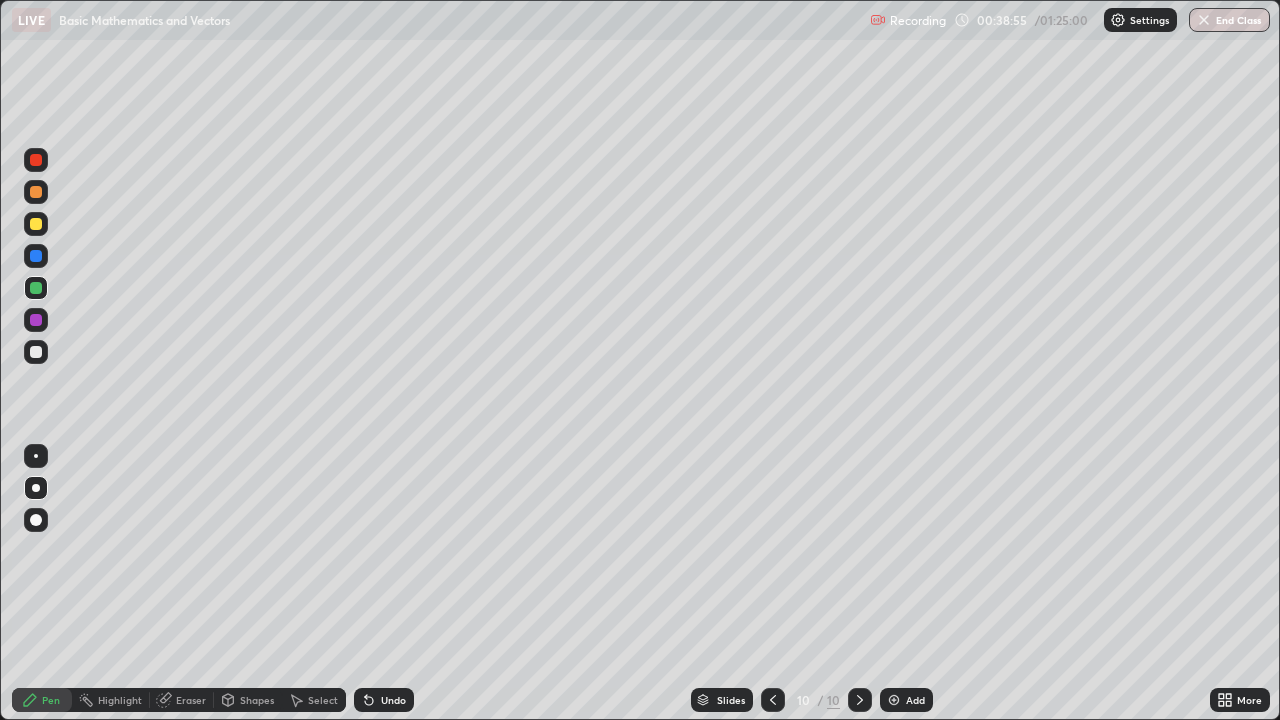 click at bounding box center (36, 352) 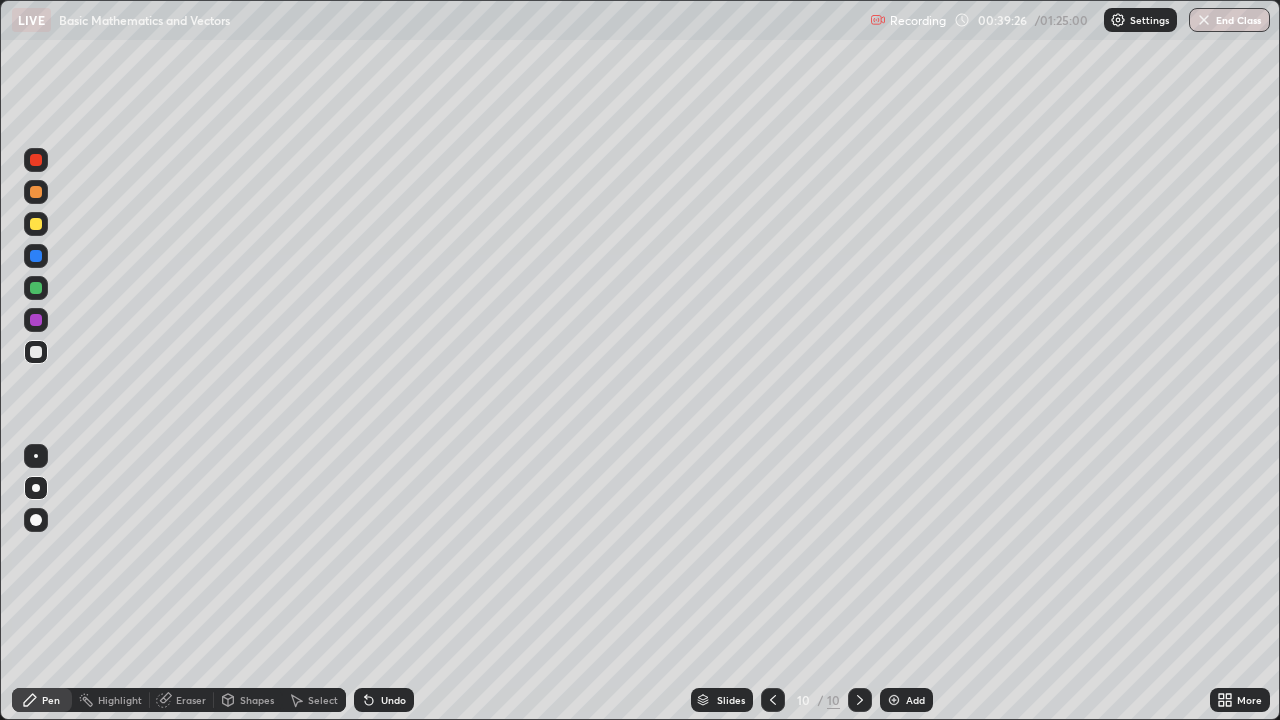 click on "Add" at bounding box center [906, 700] 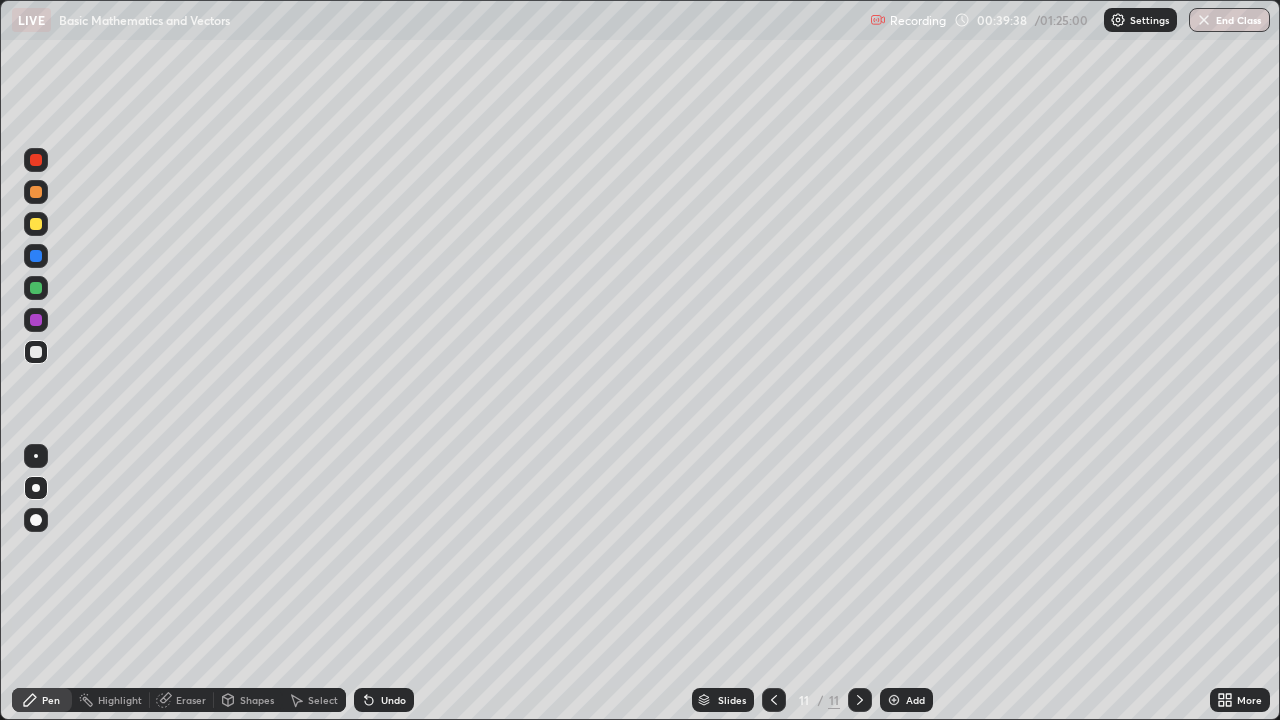 click at bounding box center [36, 224] 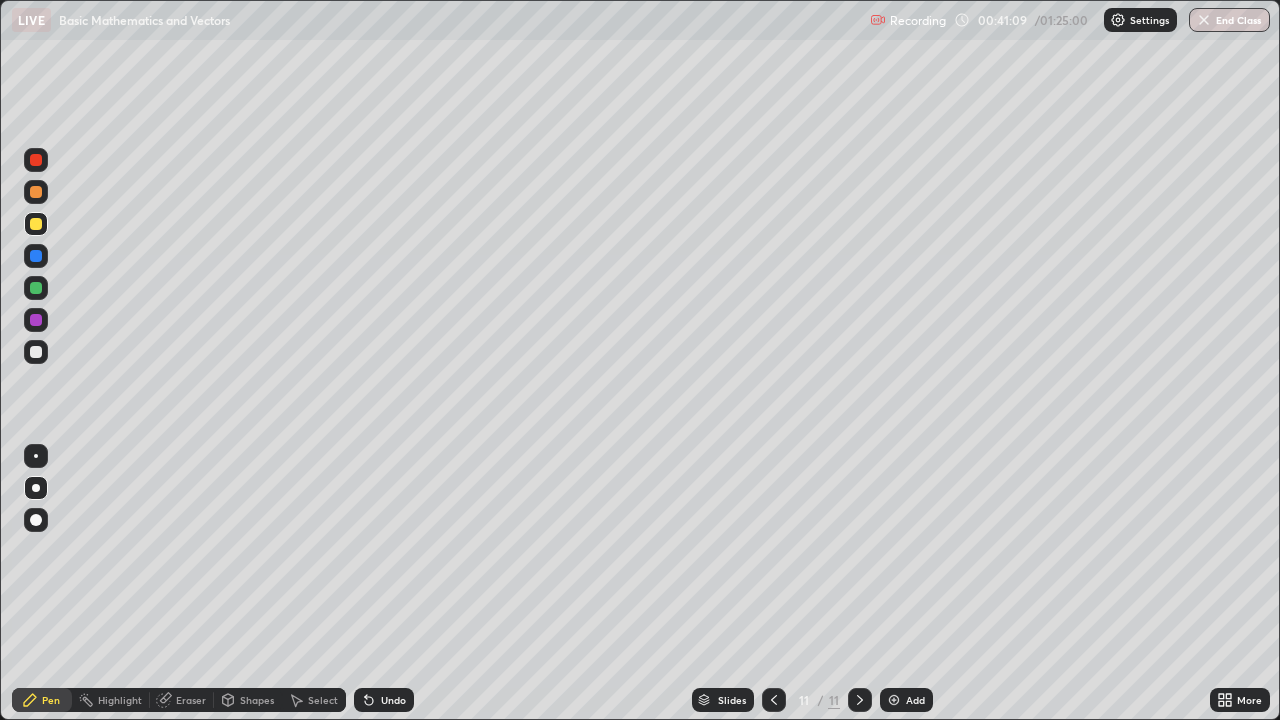 click at bounding box center [36, 352] 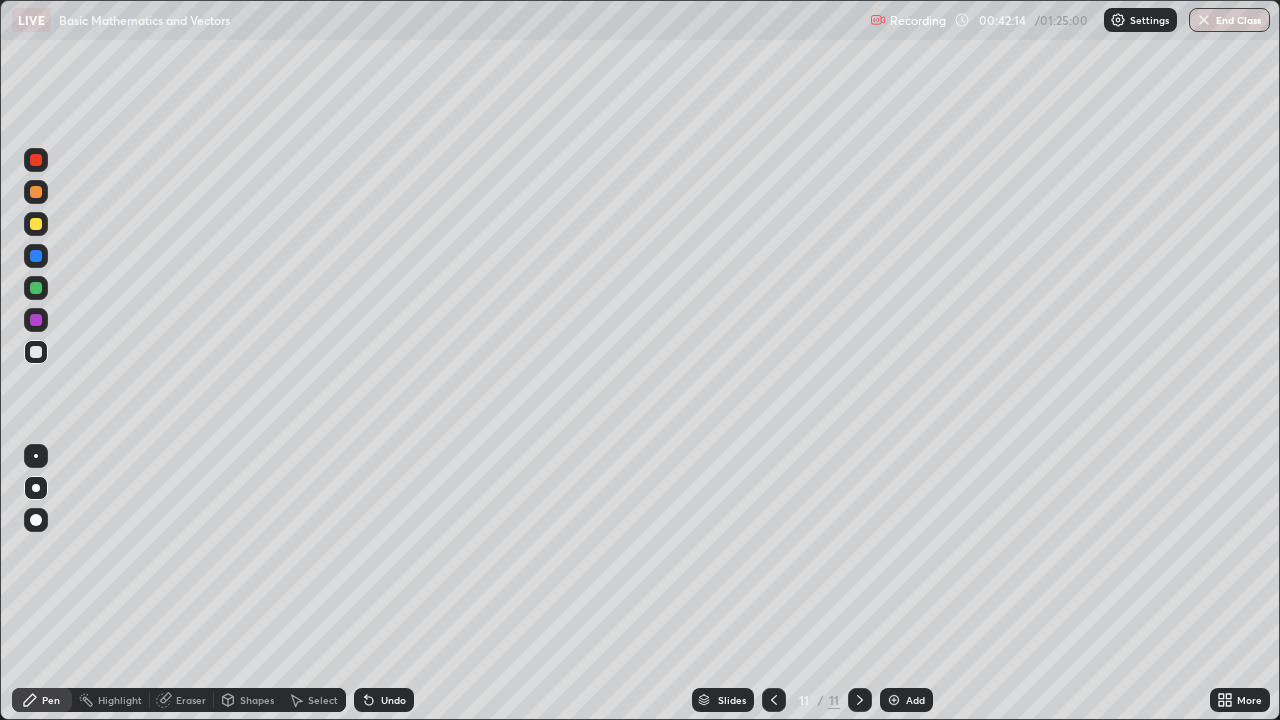 click at bounding box center (36, 224) 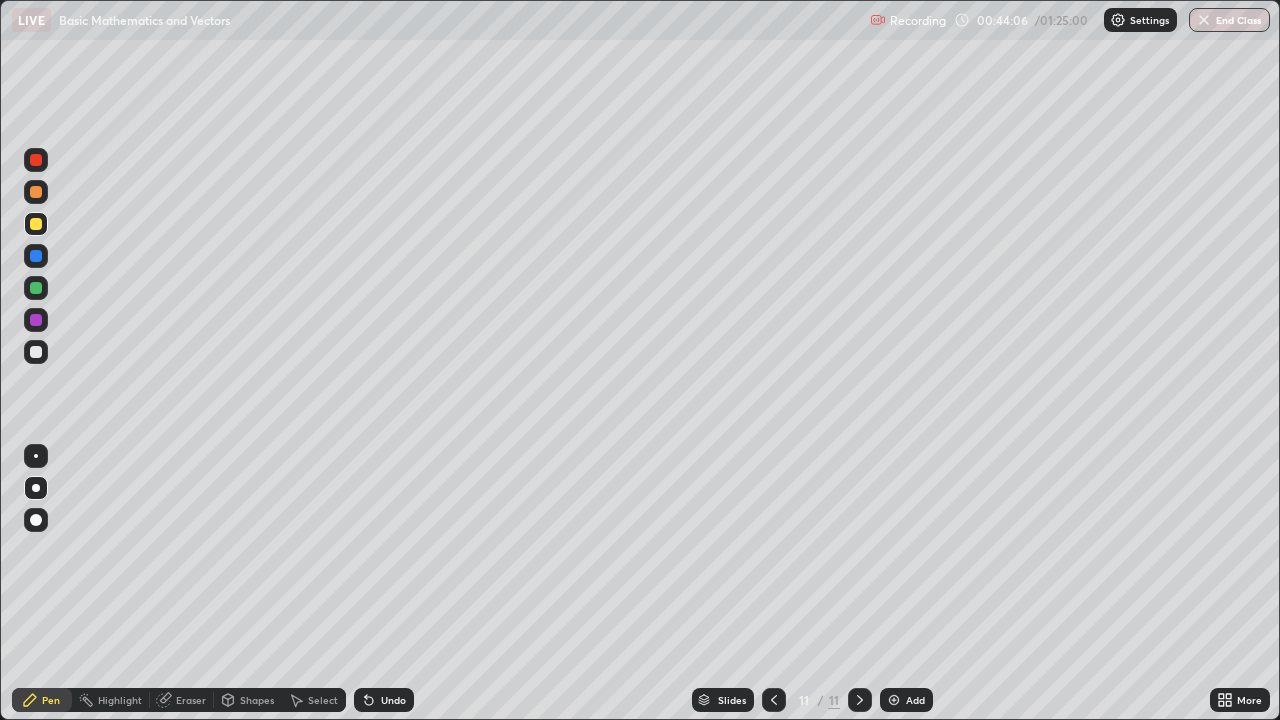 click at bounding box center [894, 700] 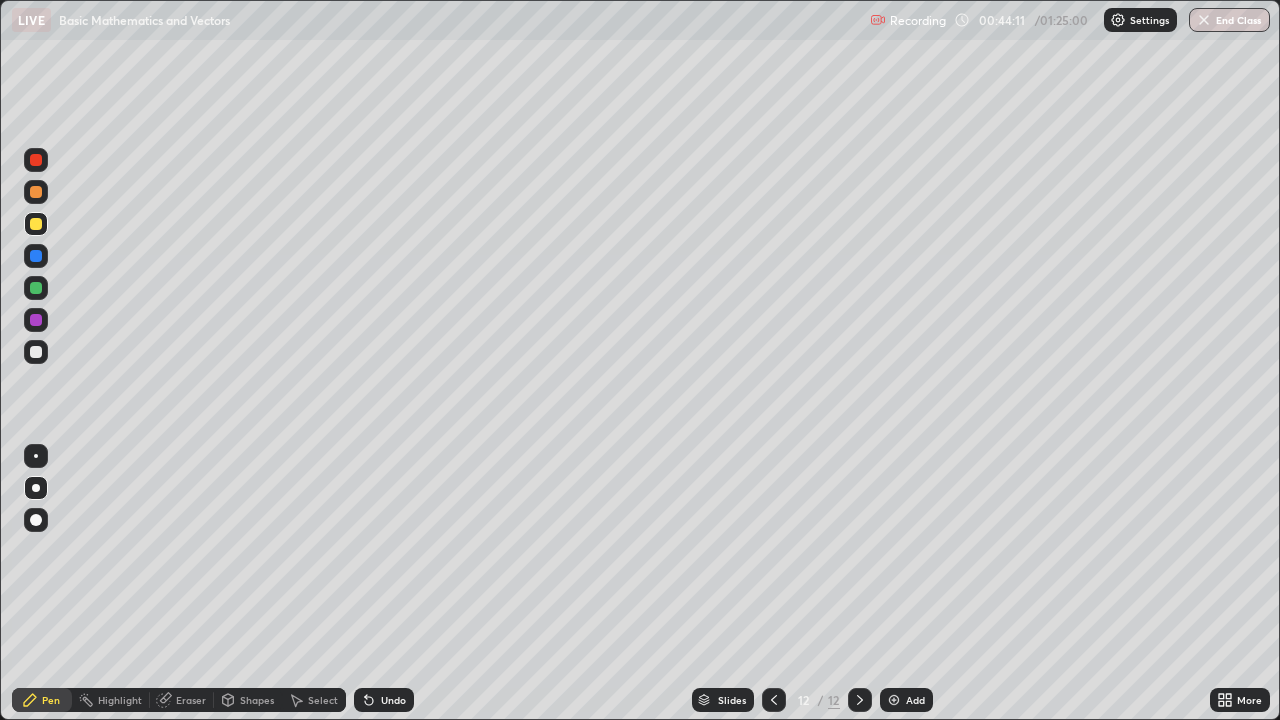 click on "Undo" at bounding box center (384, 700) 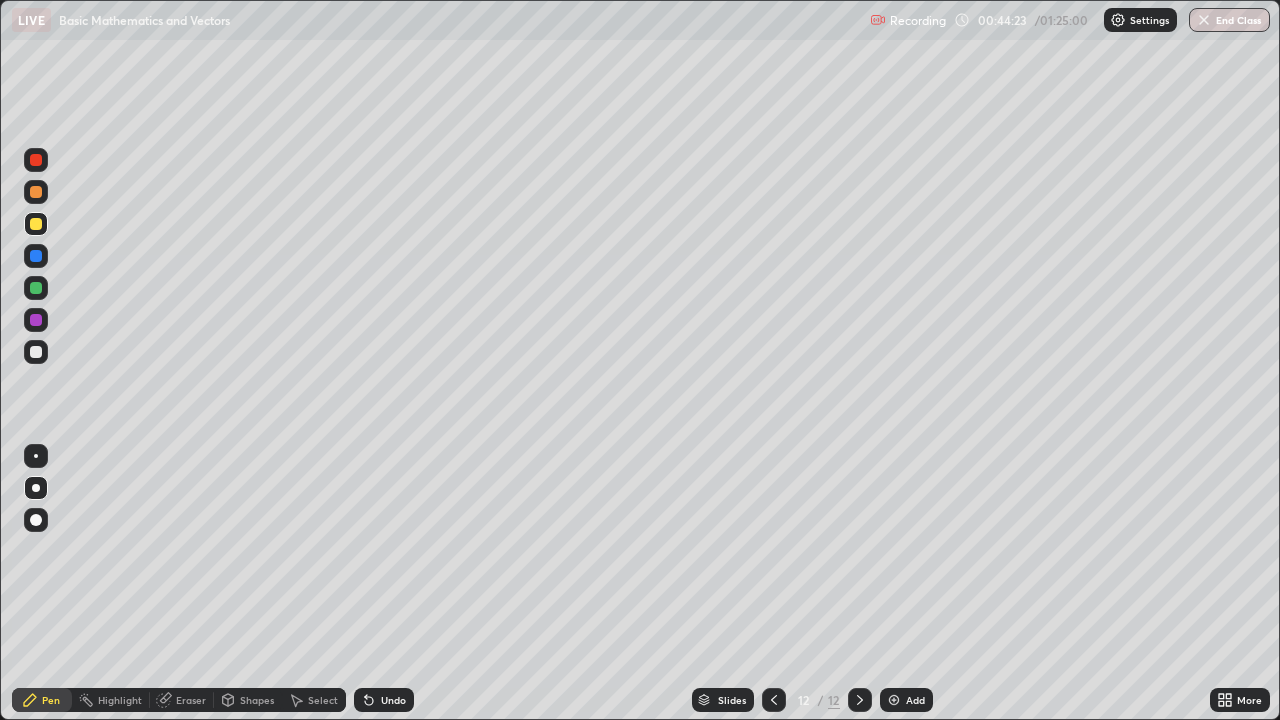 click at bounding box center [36, 256] 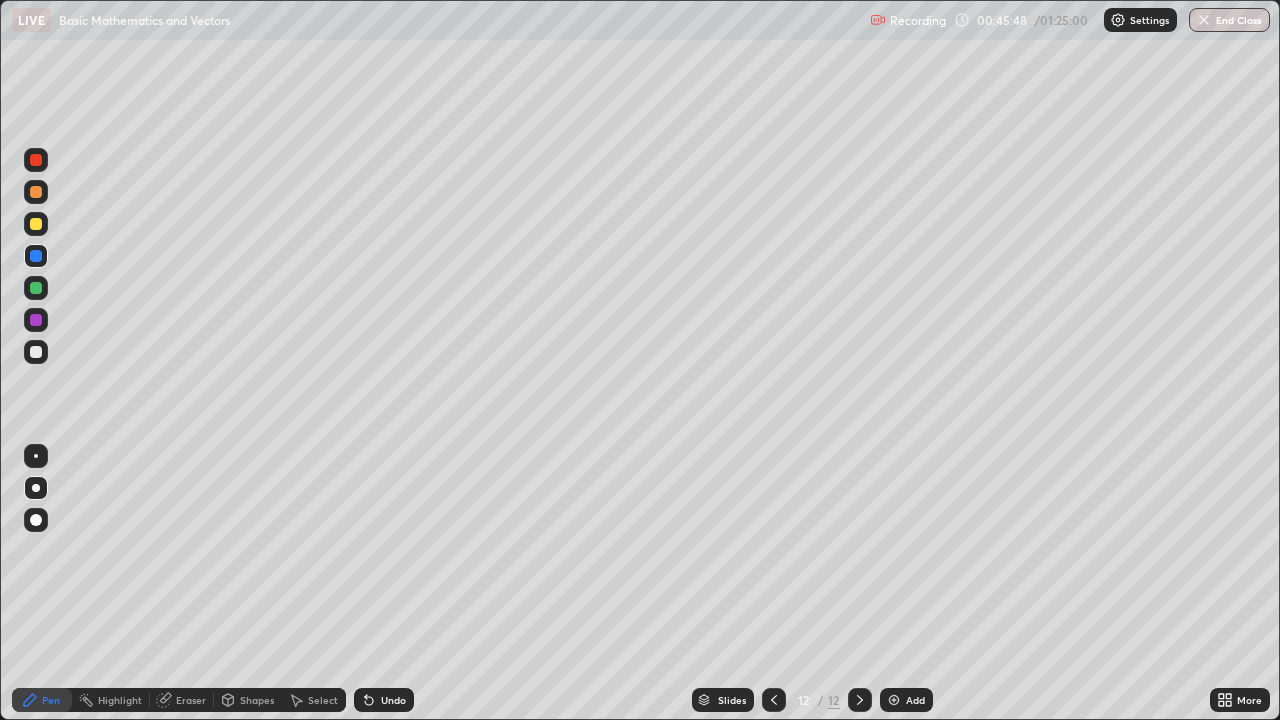 click at bounding box center (36, 288) 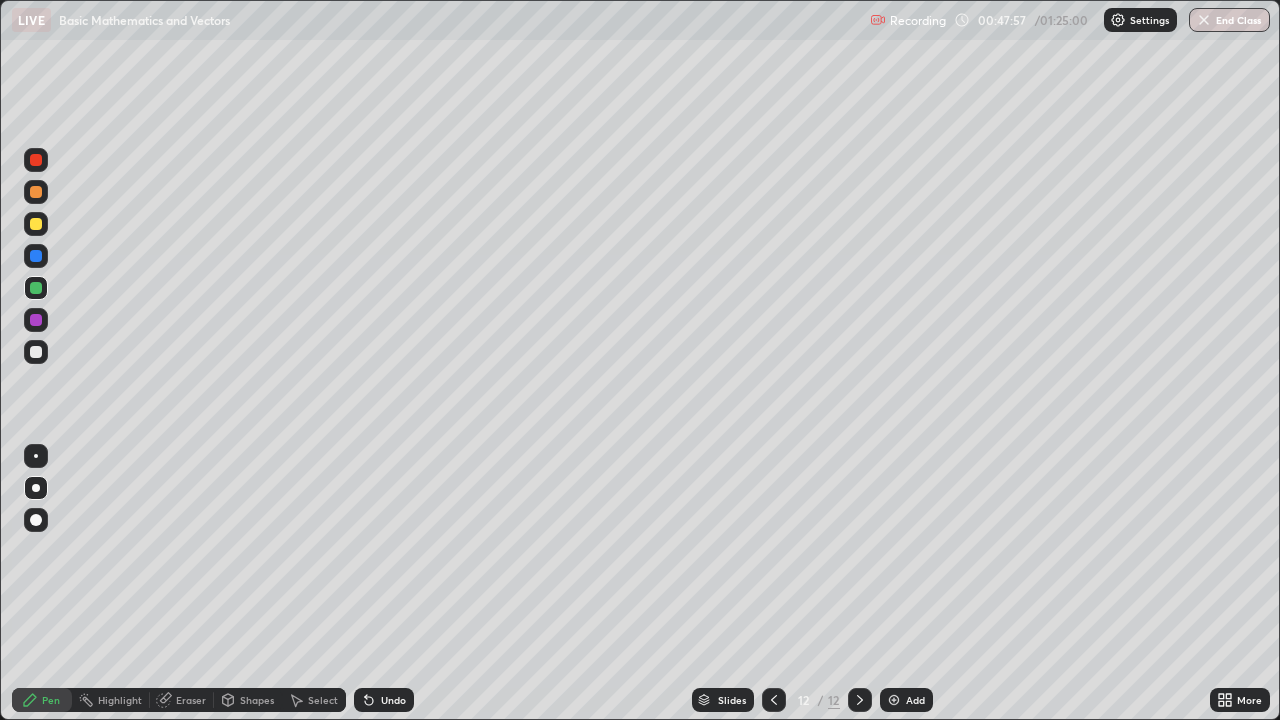 click at bounding box center (36, 224) 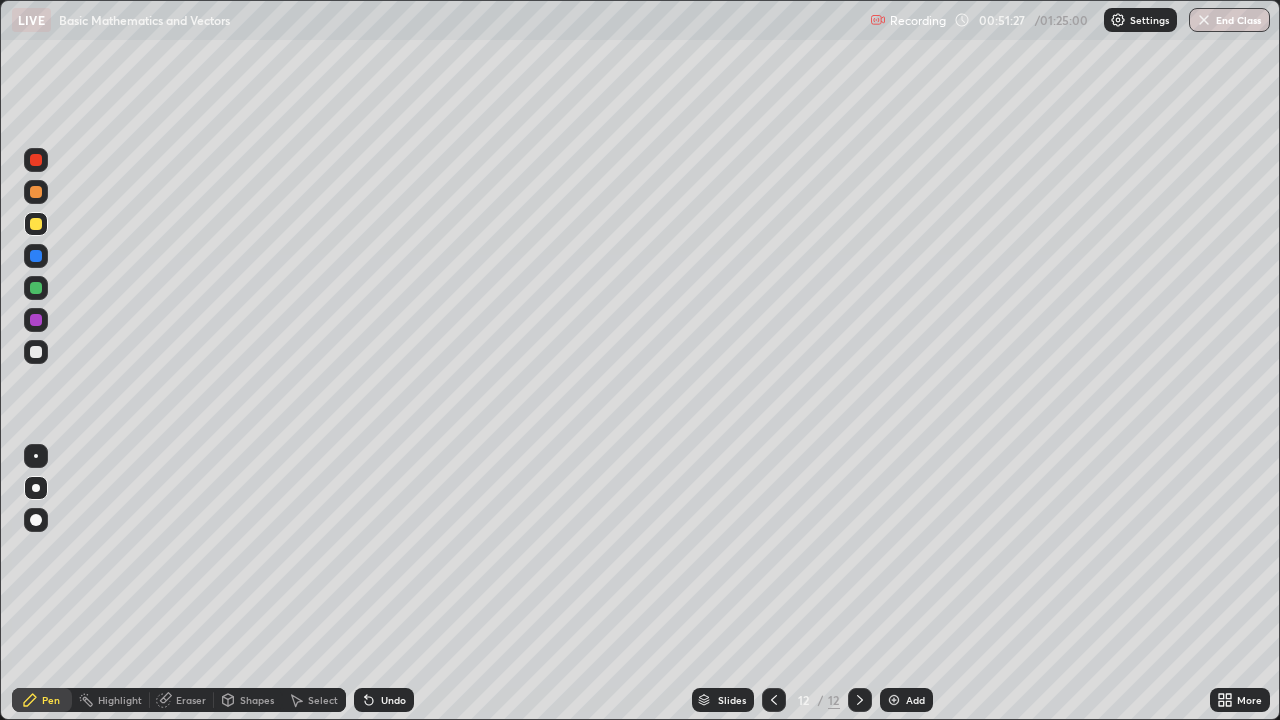click on "Add" at bounding box center (915, 700) 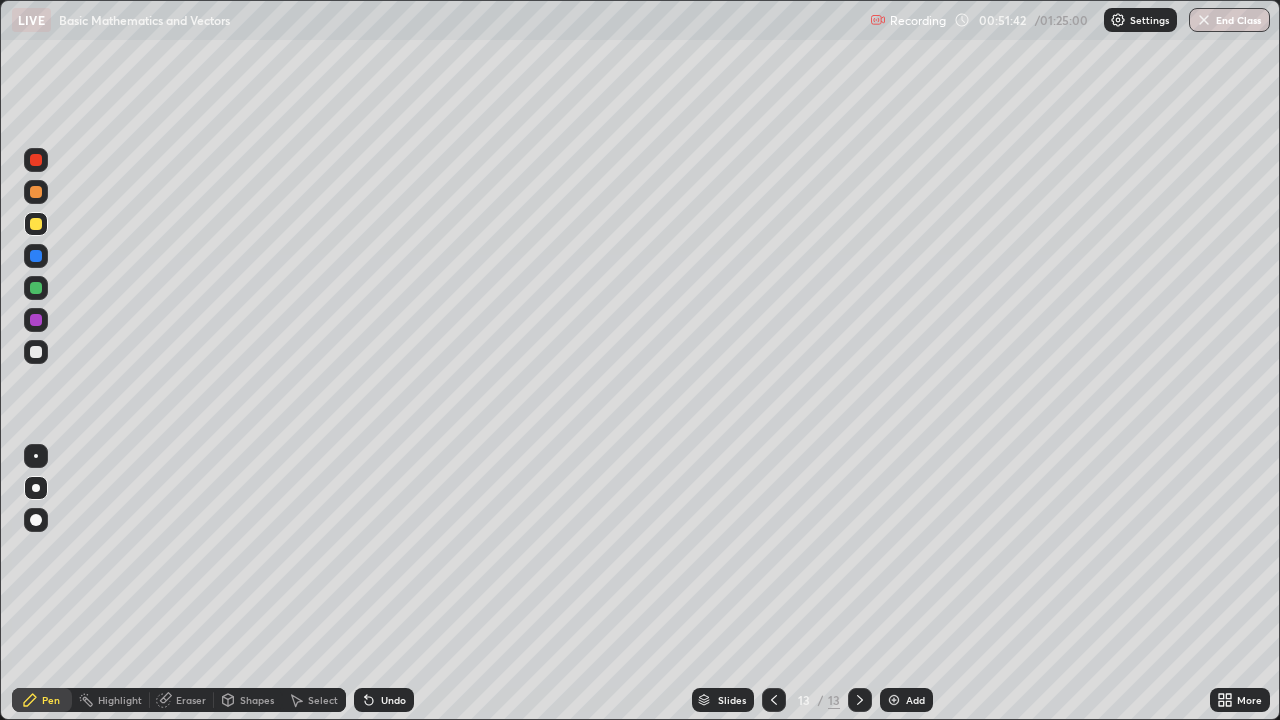click at bounding box center [36, 256] 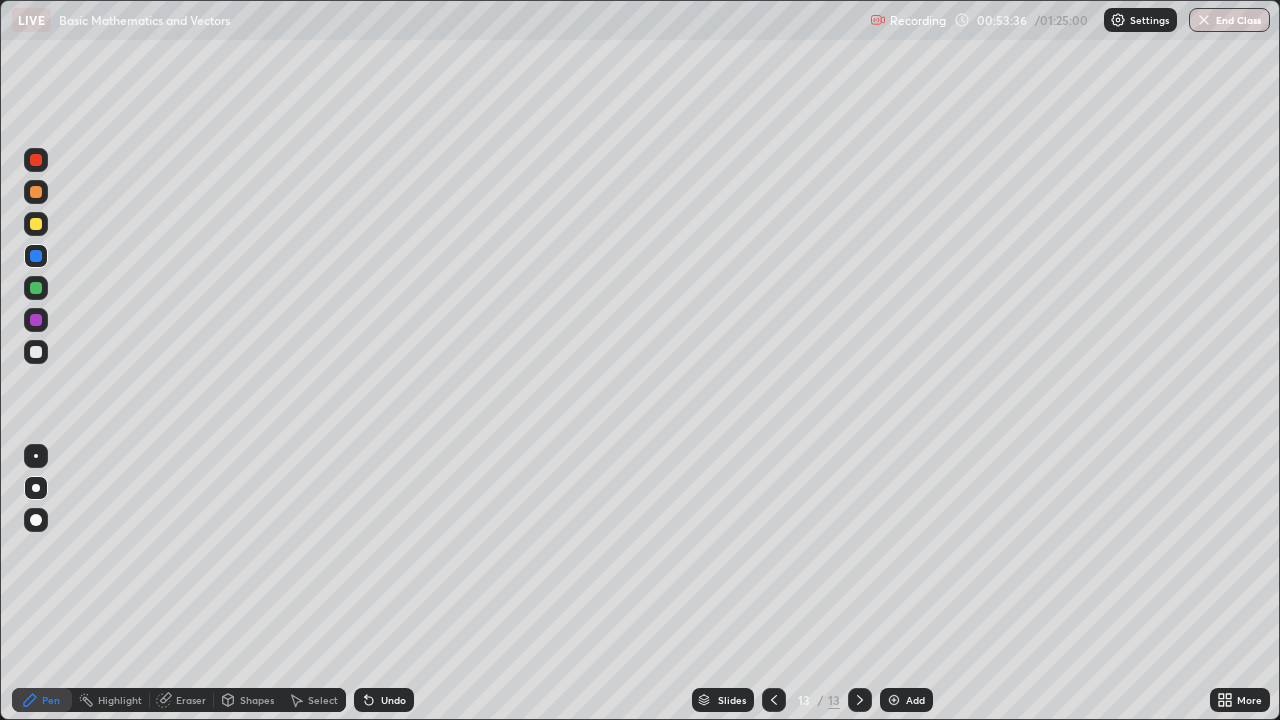 click at bounding box center [36, 288] 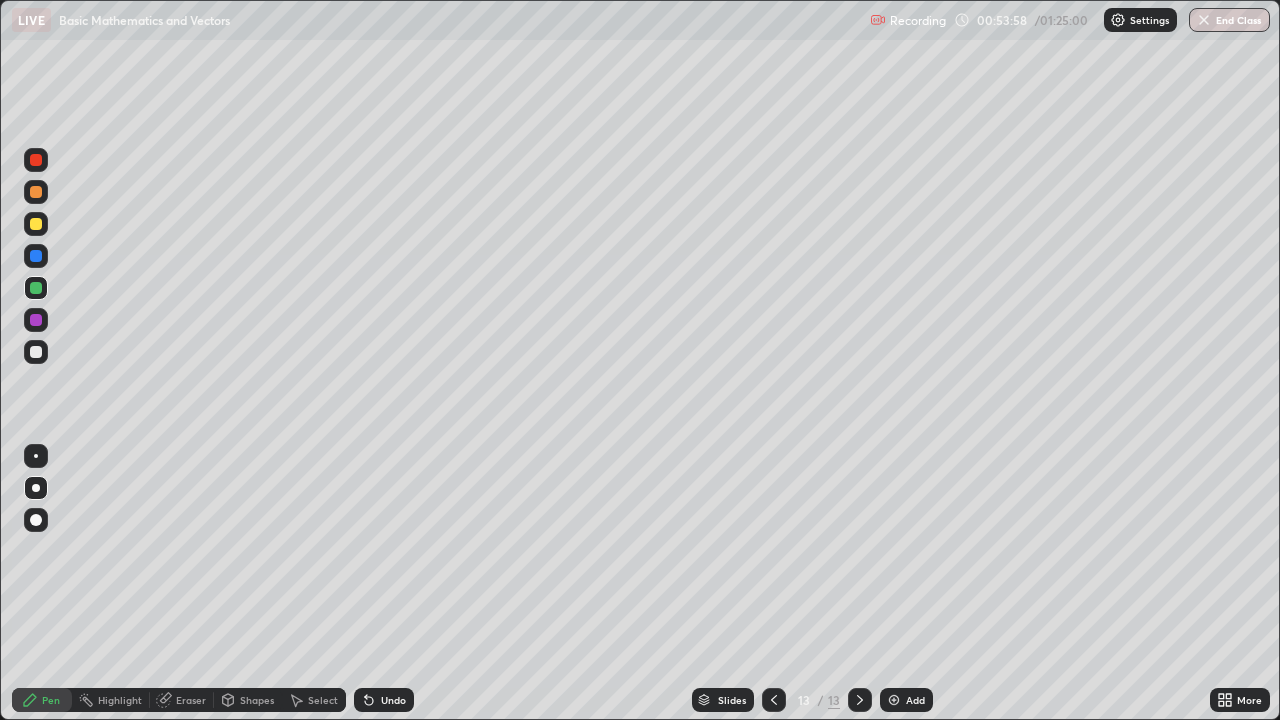 click at bounding box center (36, 352) 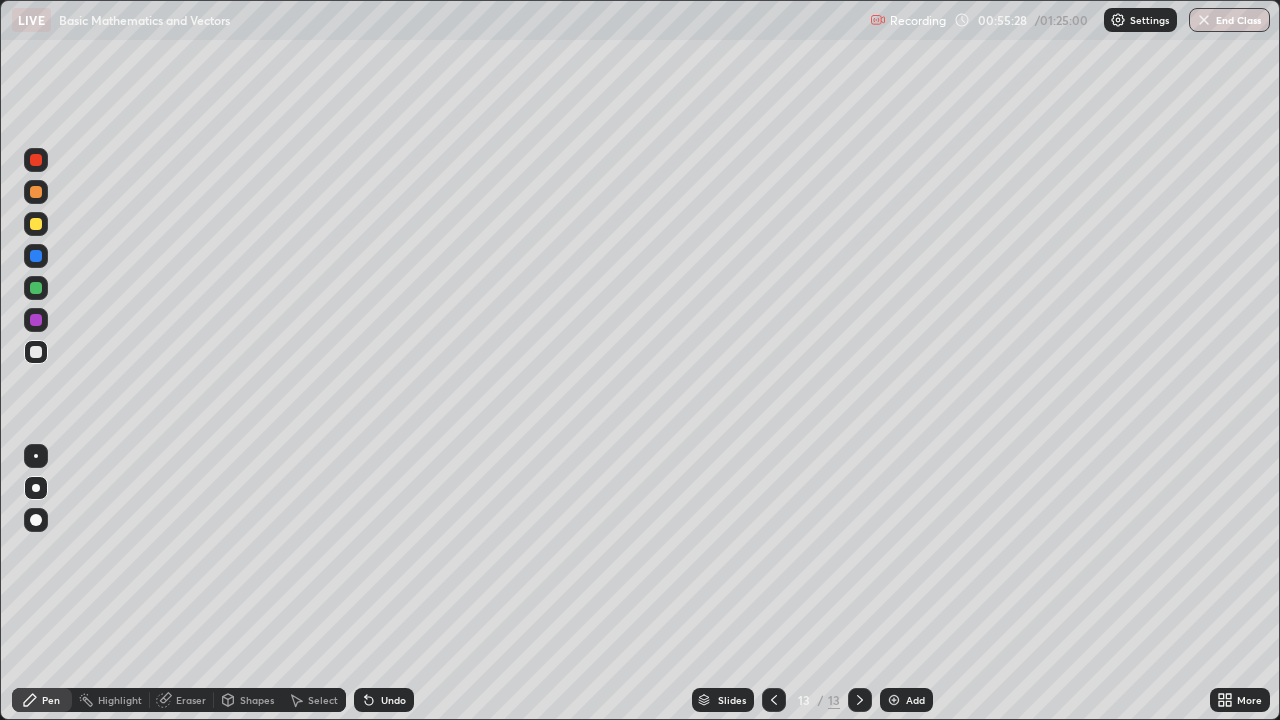 click at bounding box center (36, 224) 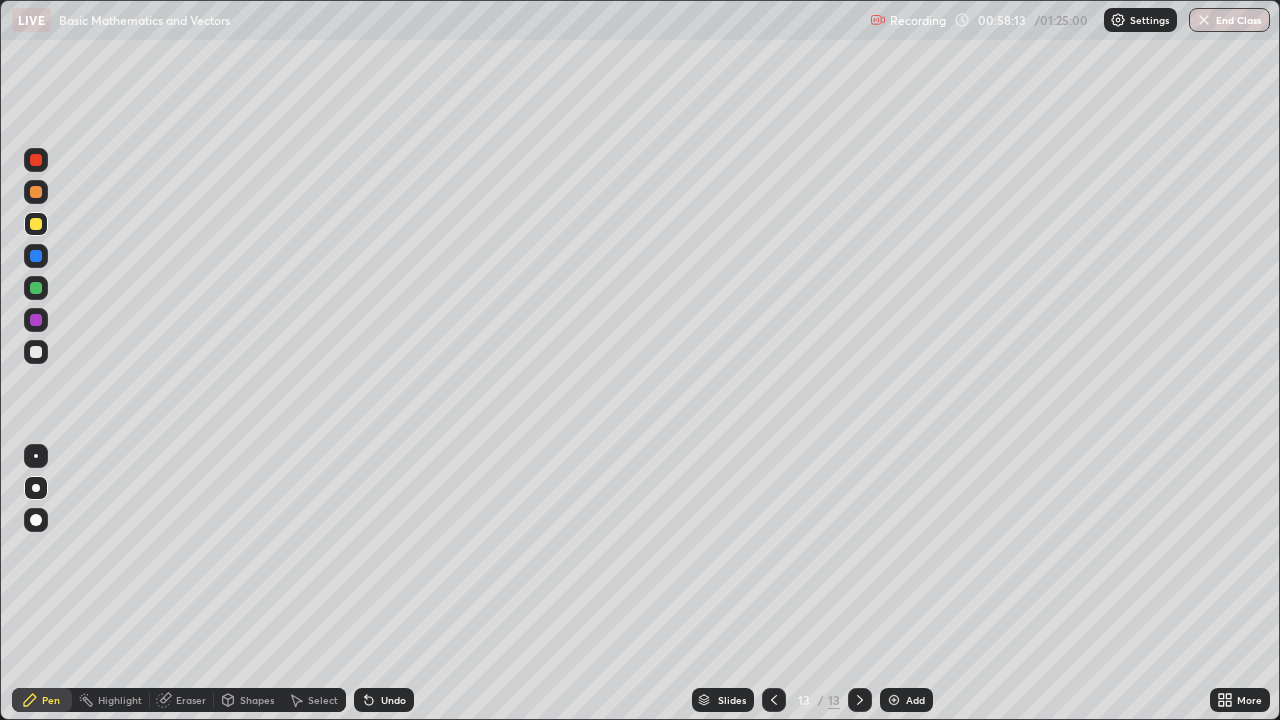 click at bounding box center (894, 700) 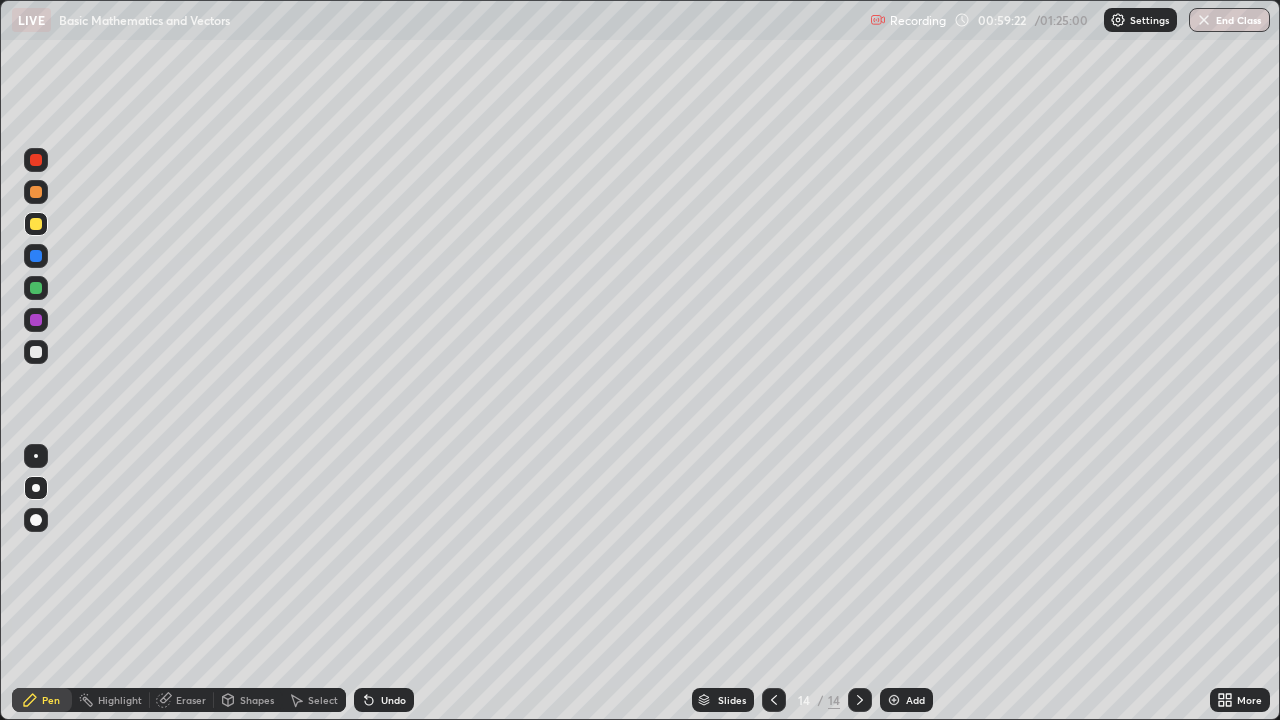 click at bounding box center (36, 352) 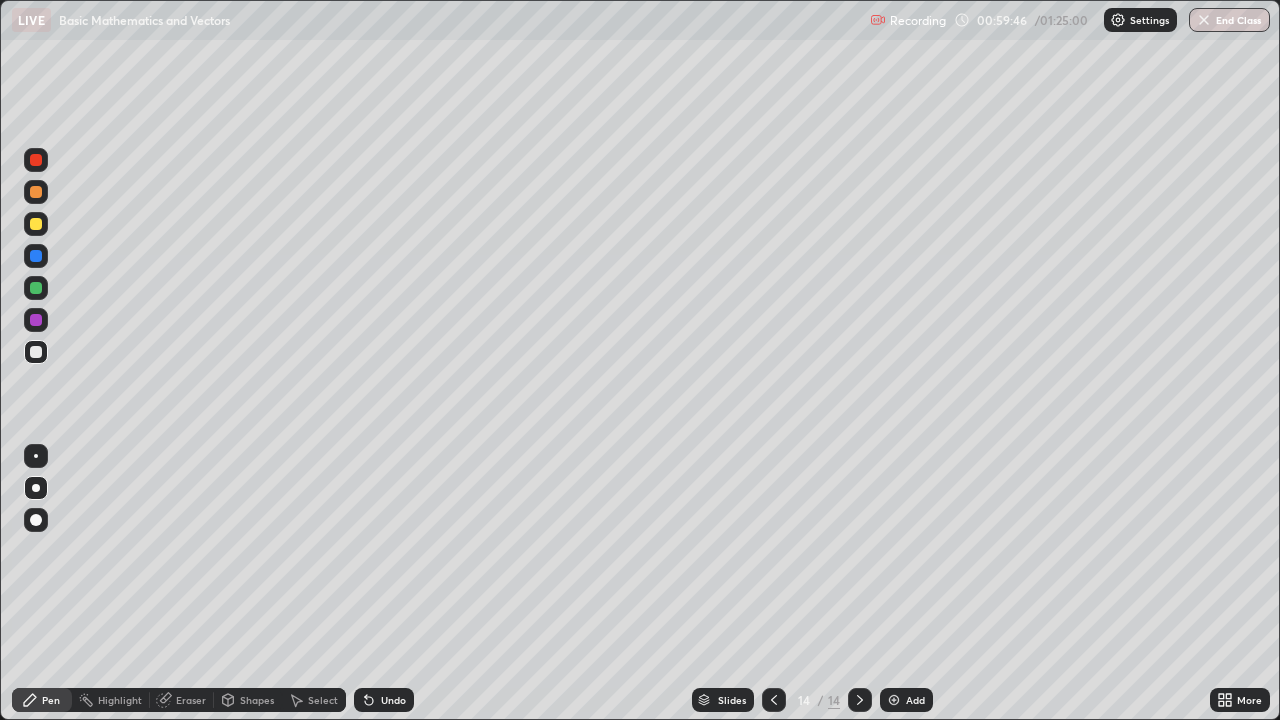 click at bounding box center (36, 224) 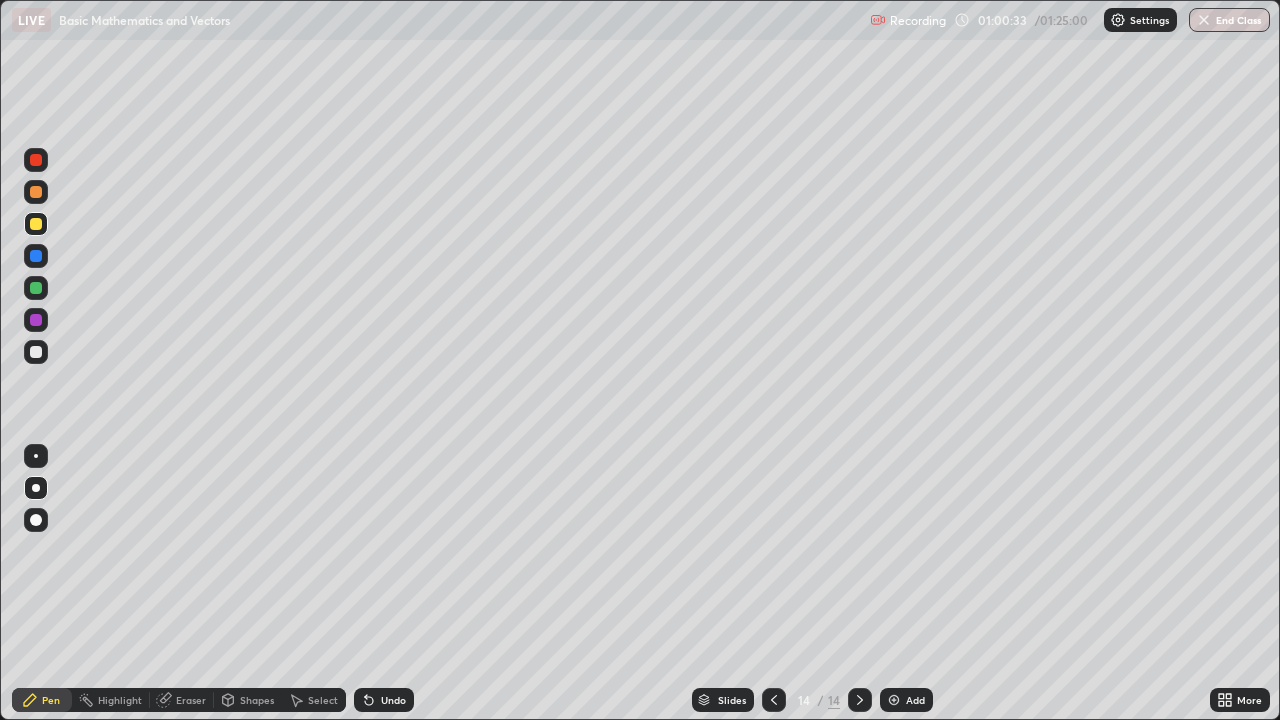click at bounding box center (36, 352) 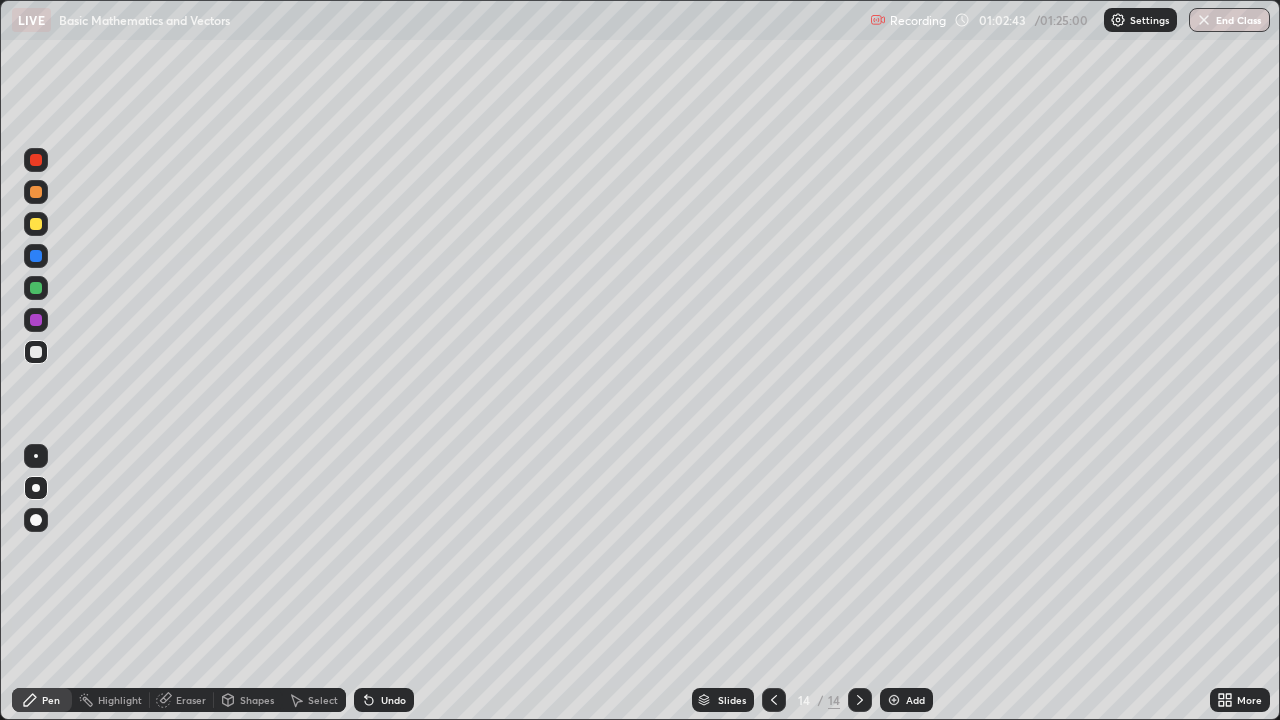 click at bounding box center (36, 288) 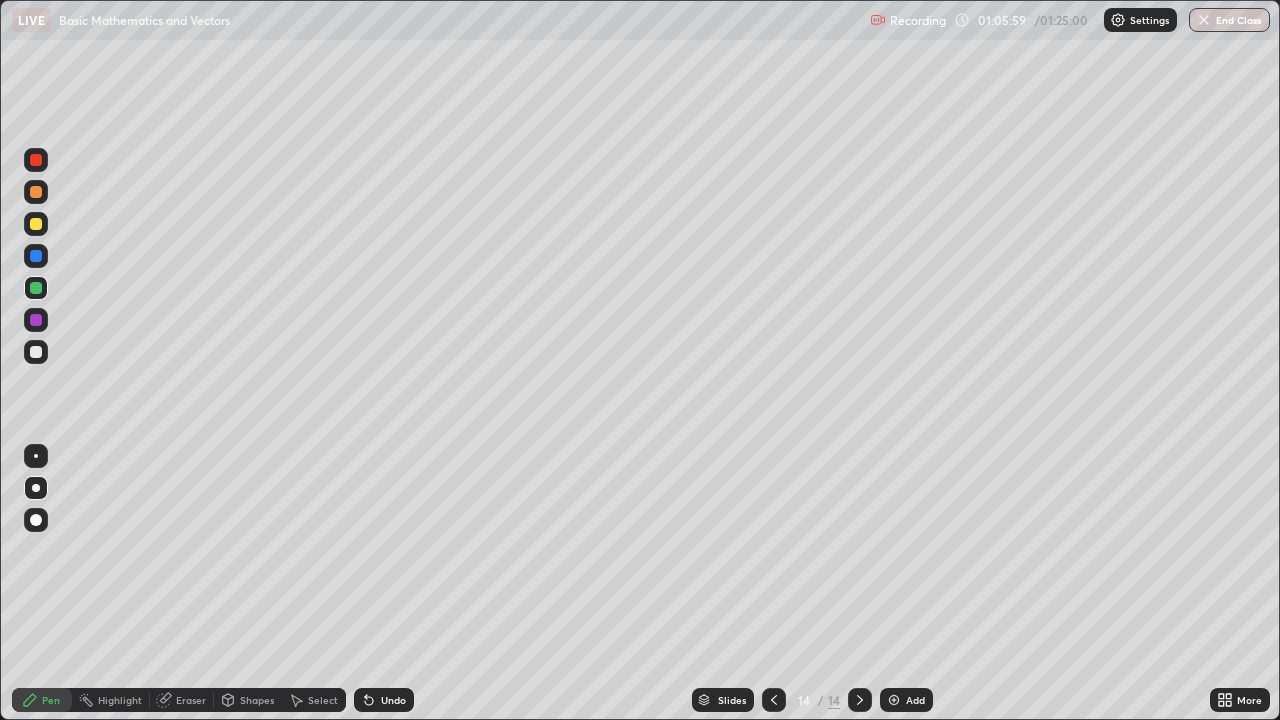 click at bounding box center [36, 224] 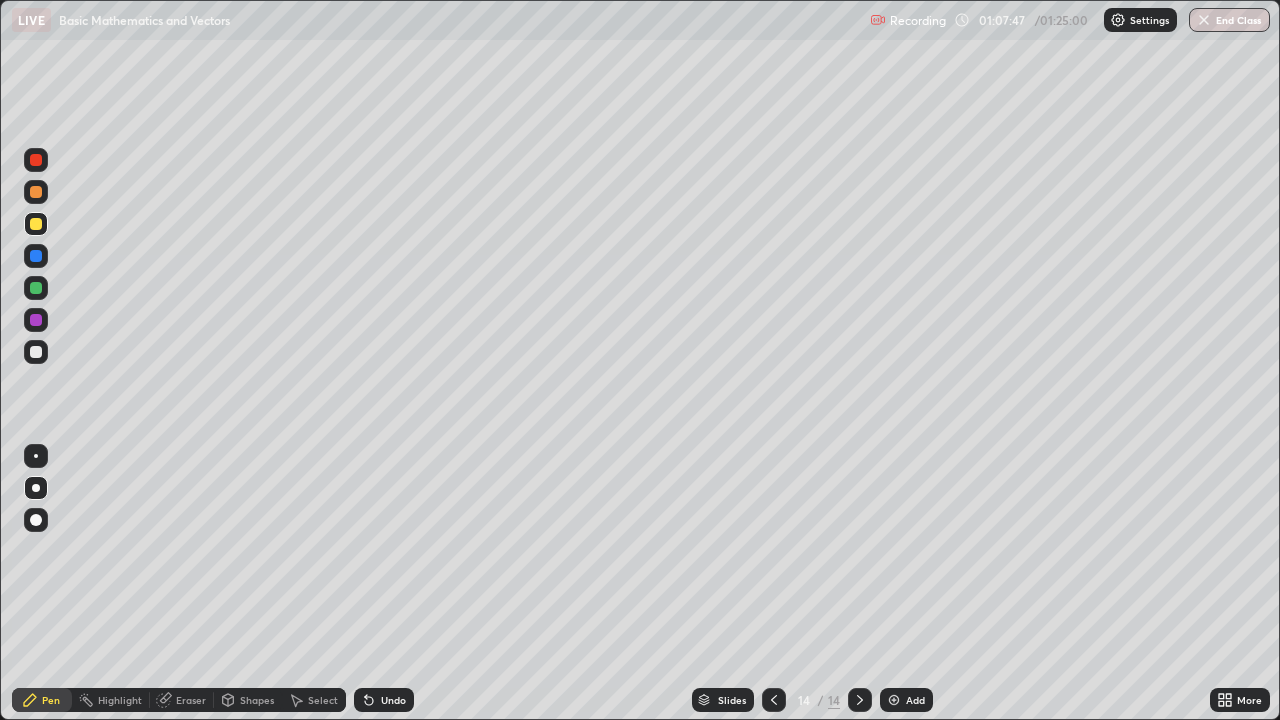 click on "Add" at bounding box center [915, 700] 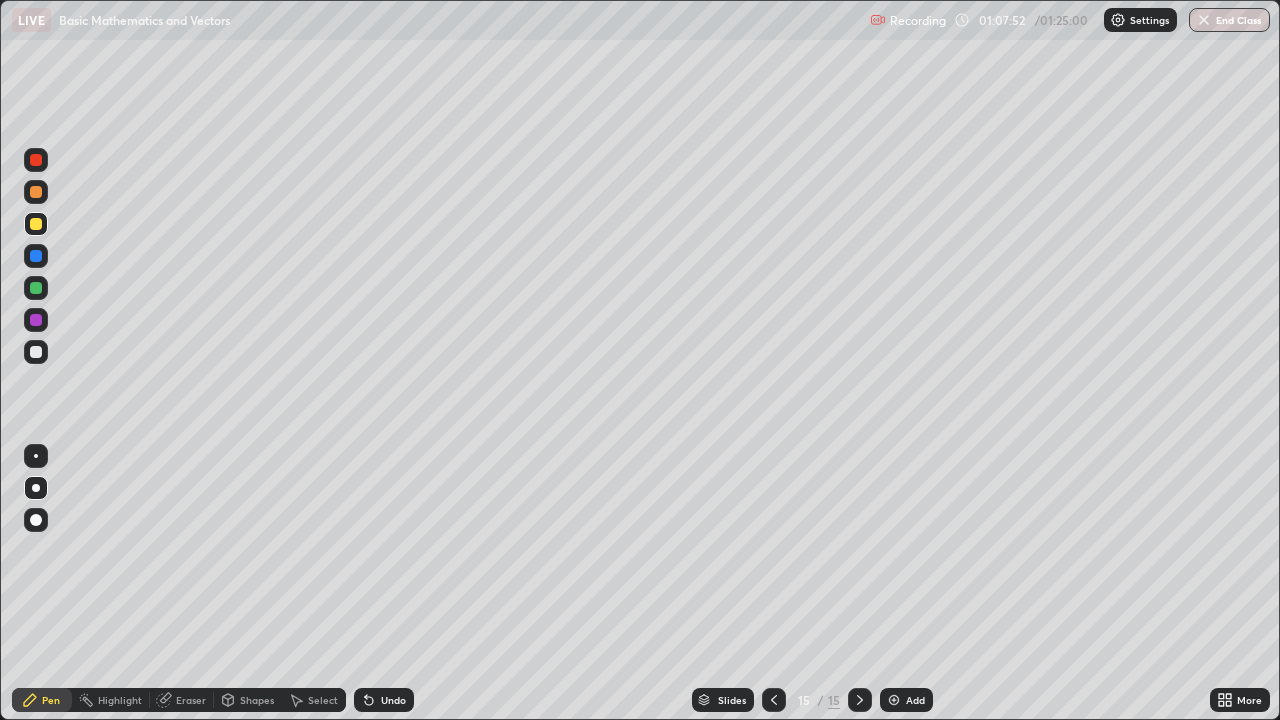 click at bounding box center (36, 352) 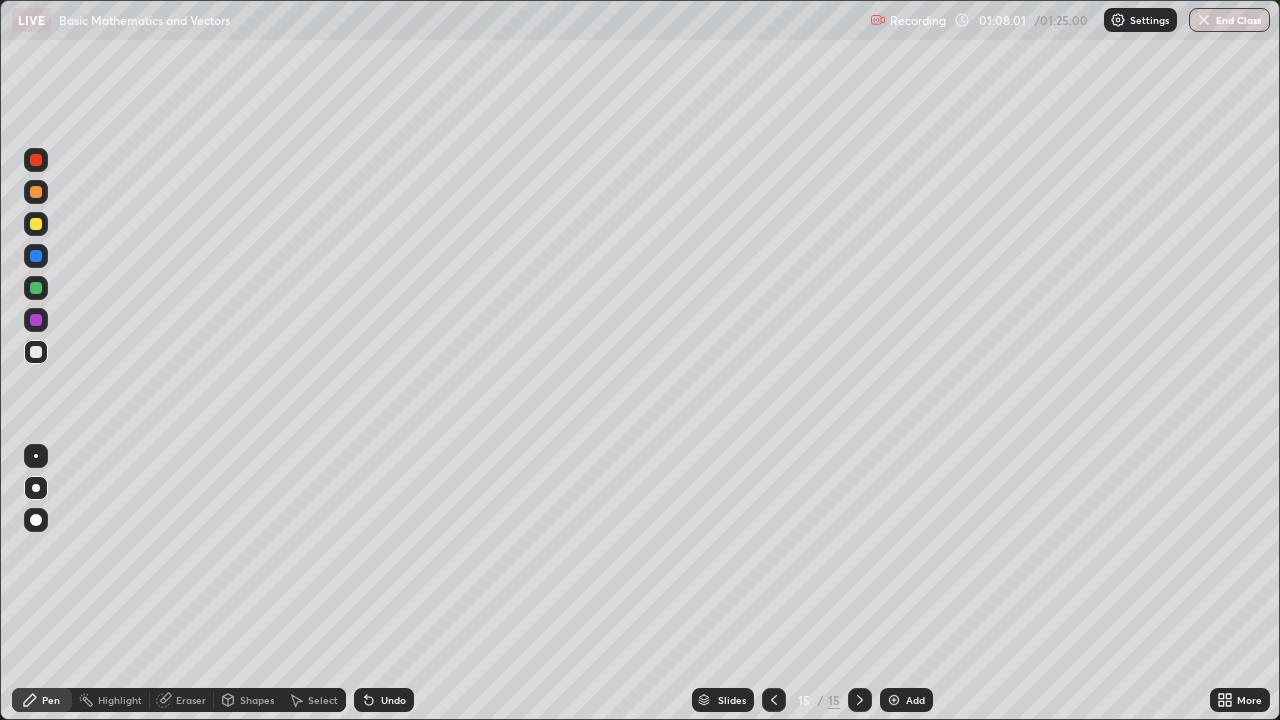 click at bounding box center (36, 224) 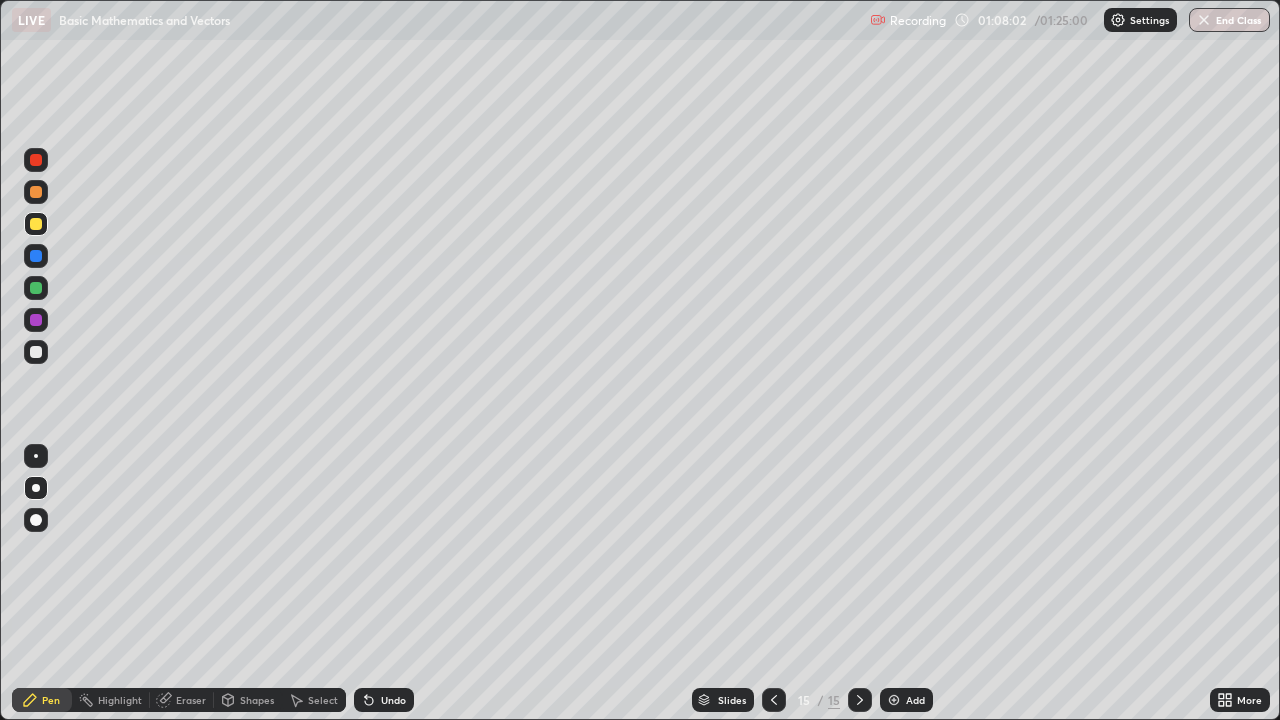 click at bounding box center [36, 256] 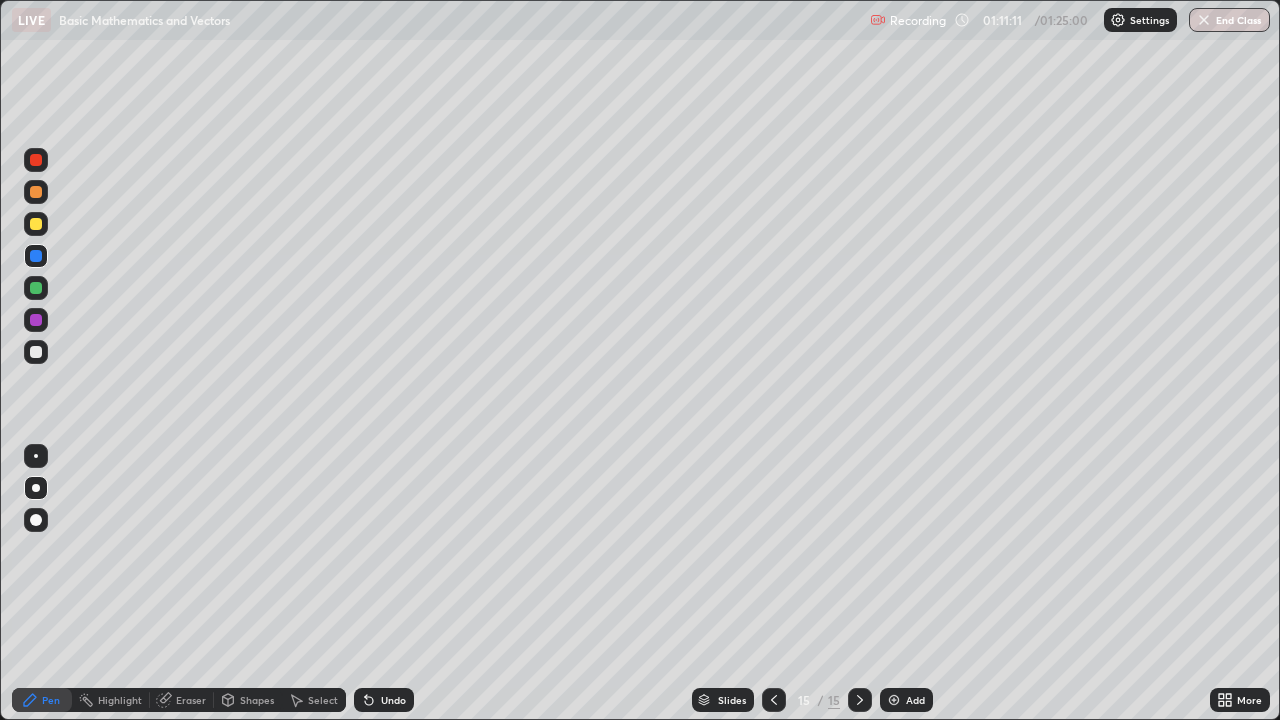 click on "Add" at bounding box center [906, 700] 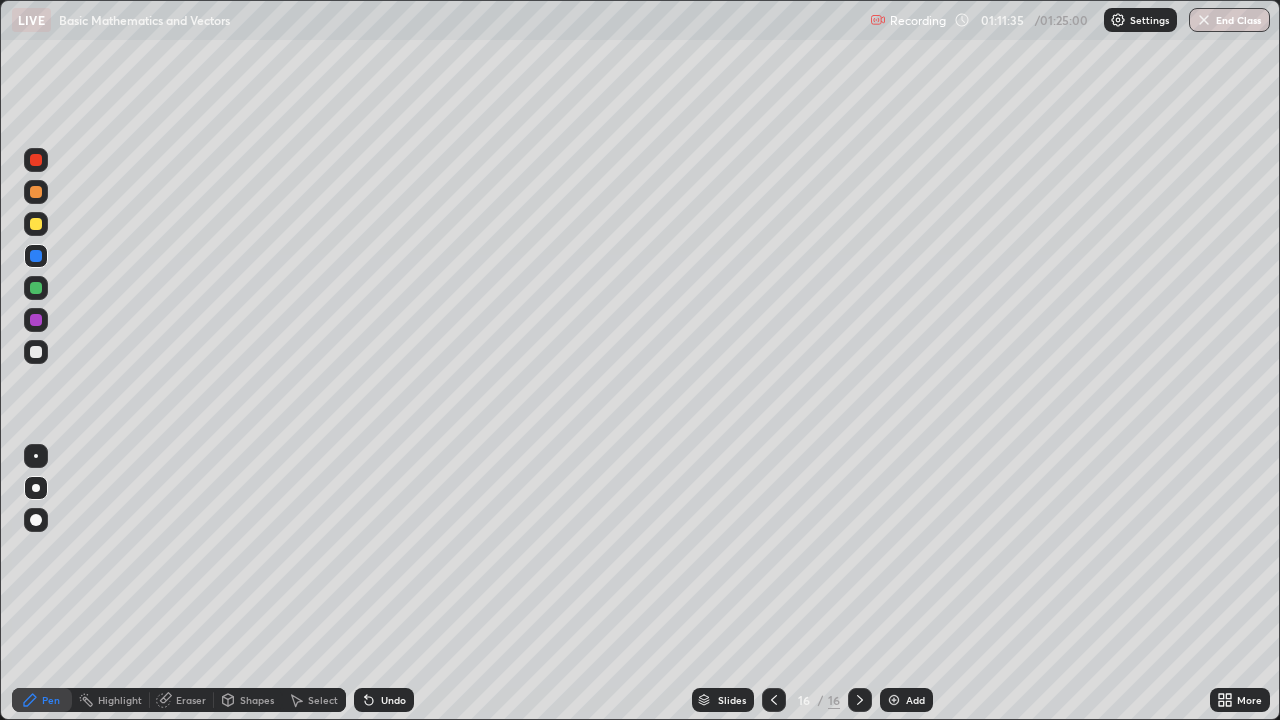 click on "Undo" at bounding box center [384, 700] 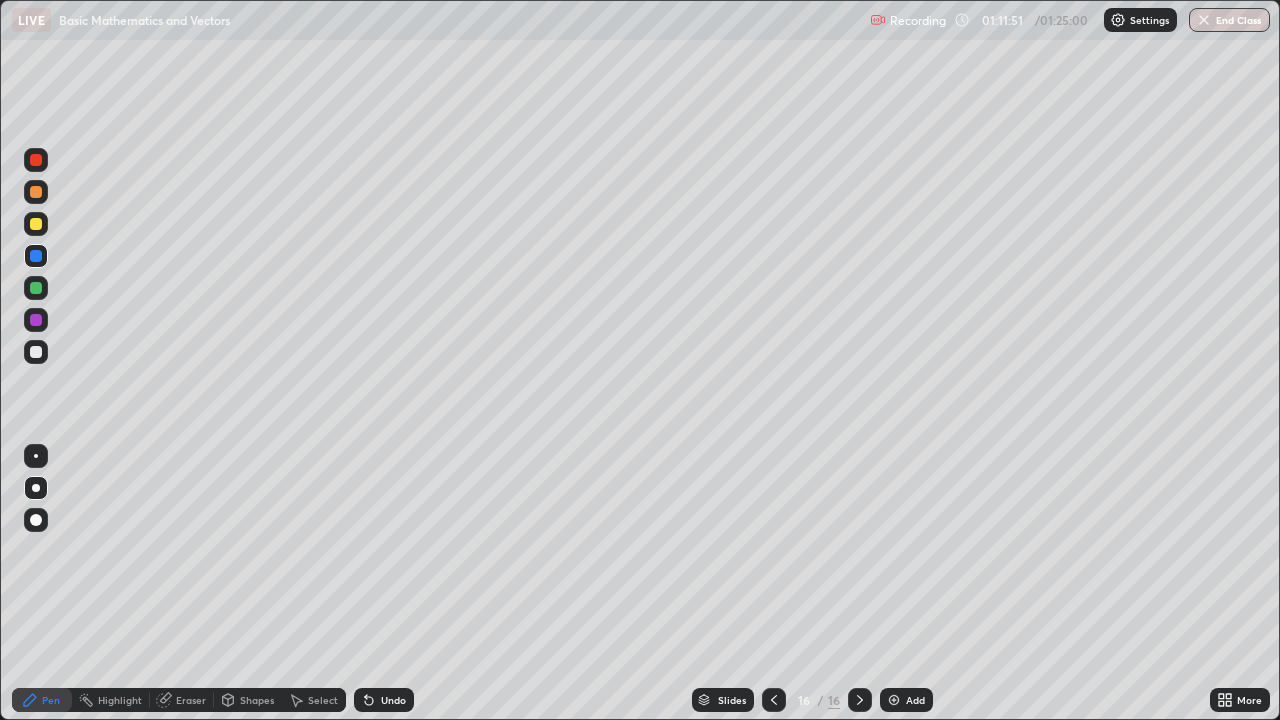 click at bounding box center [36, 224] 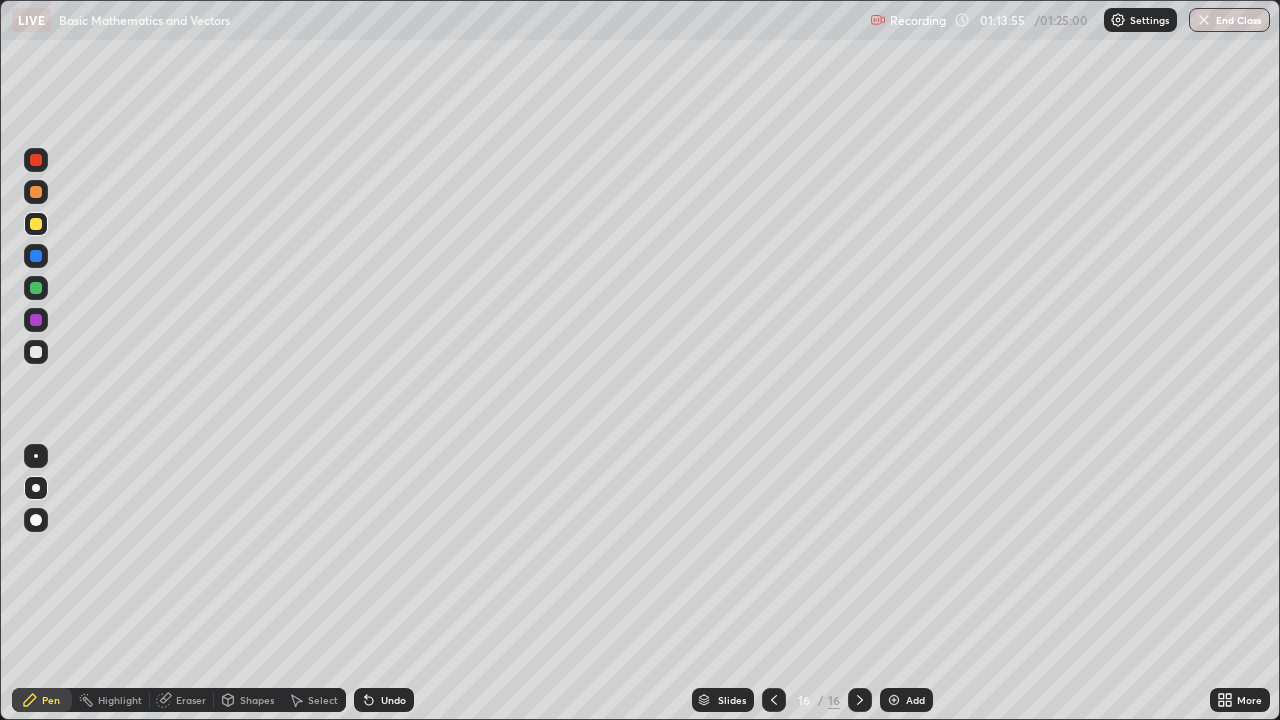 click at bounding box center [36, 256] 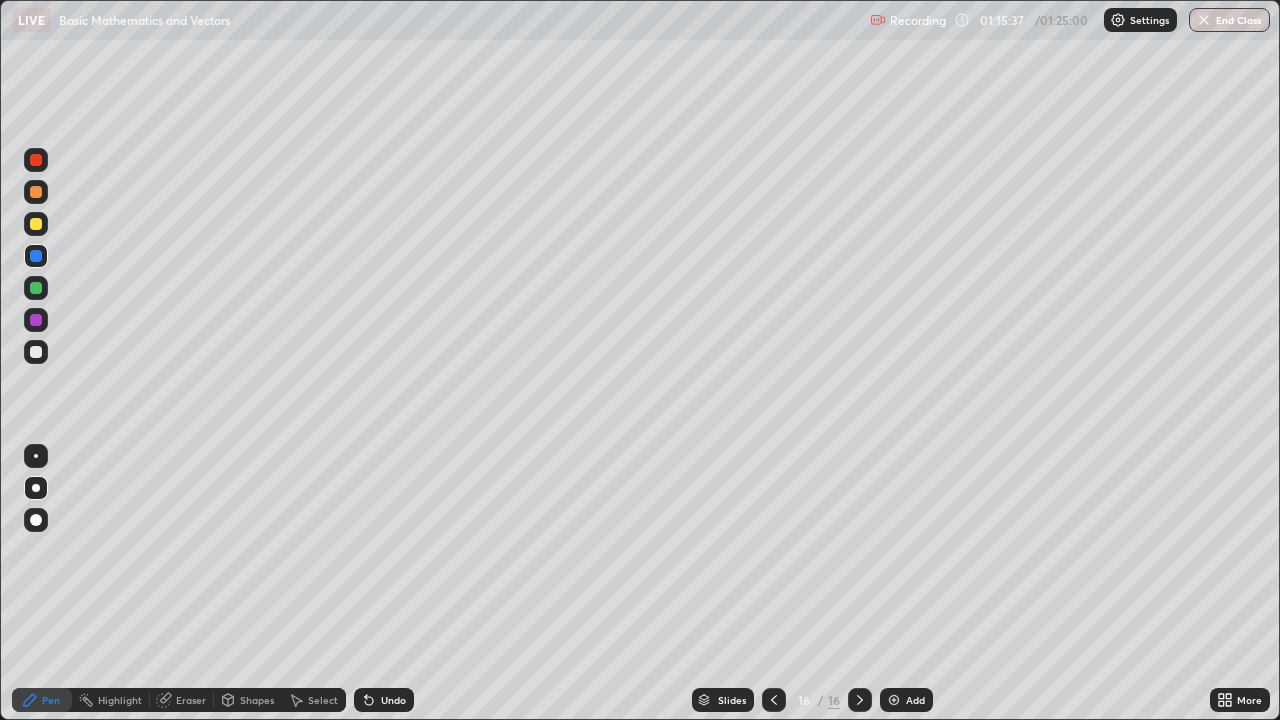 click on "Eraser" at bounding box center [191, 700] 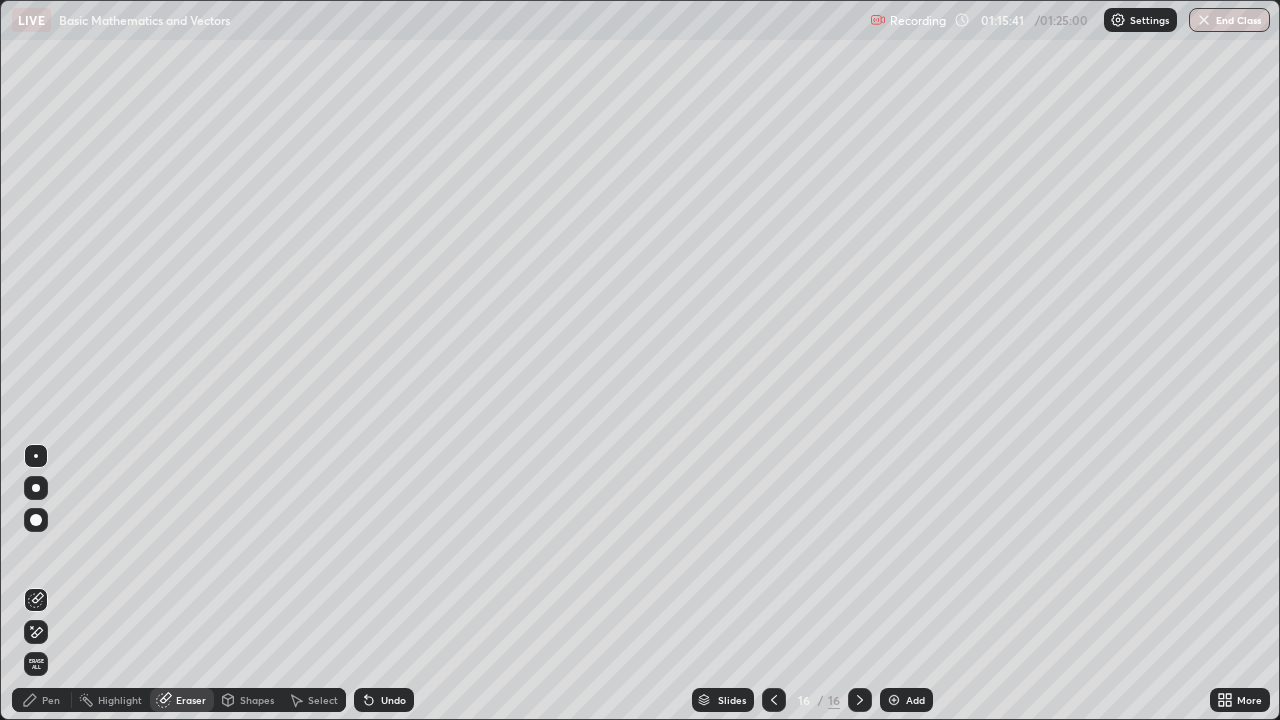 click on "Pen" at bounding box center (42, 700) 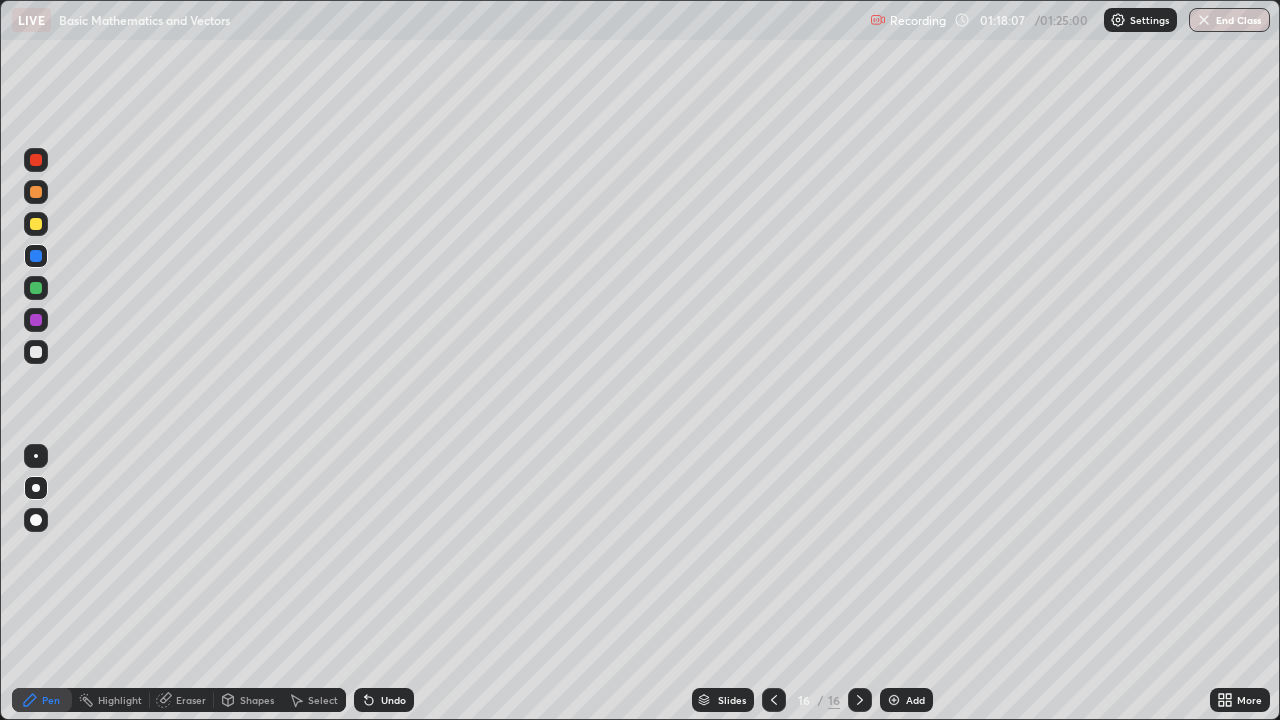 click on "End Class" at bounding box center (1229, 20) 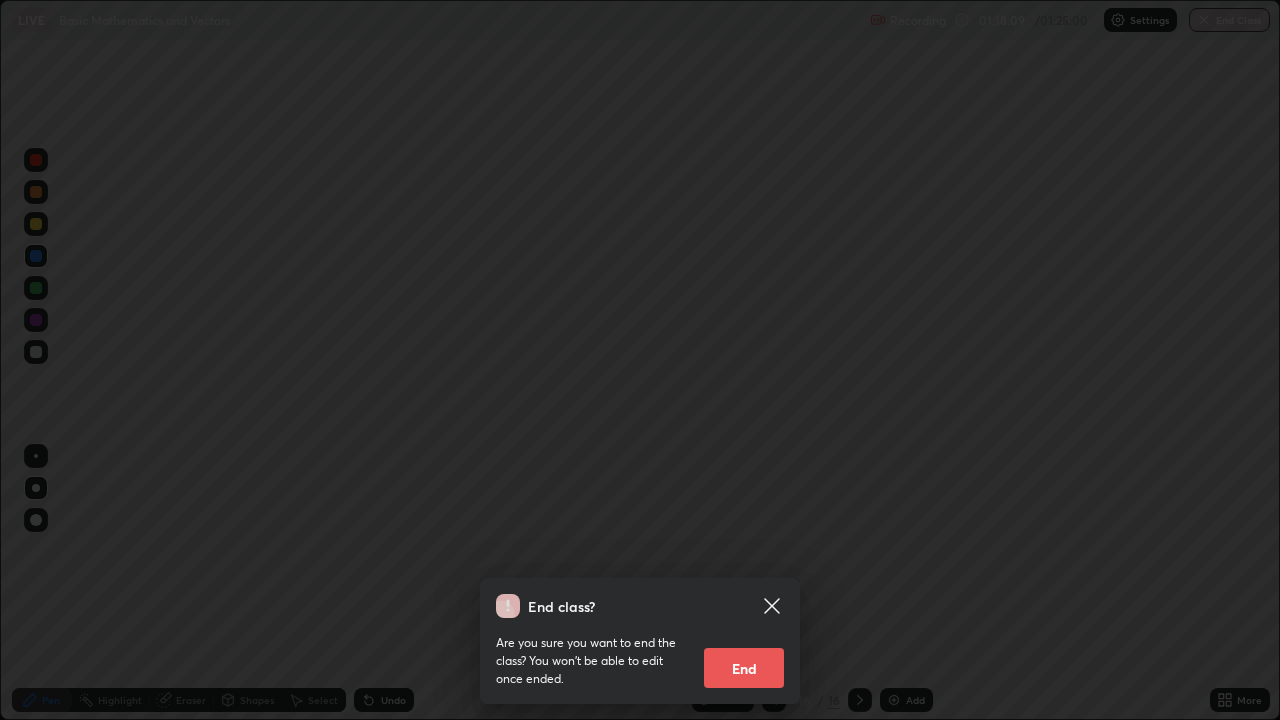 click on "End" at bounding box center [744, 668] 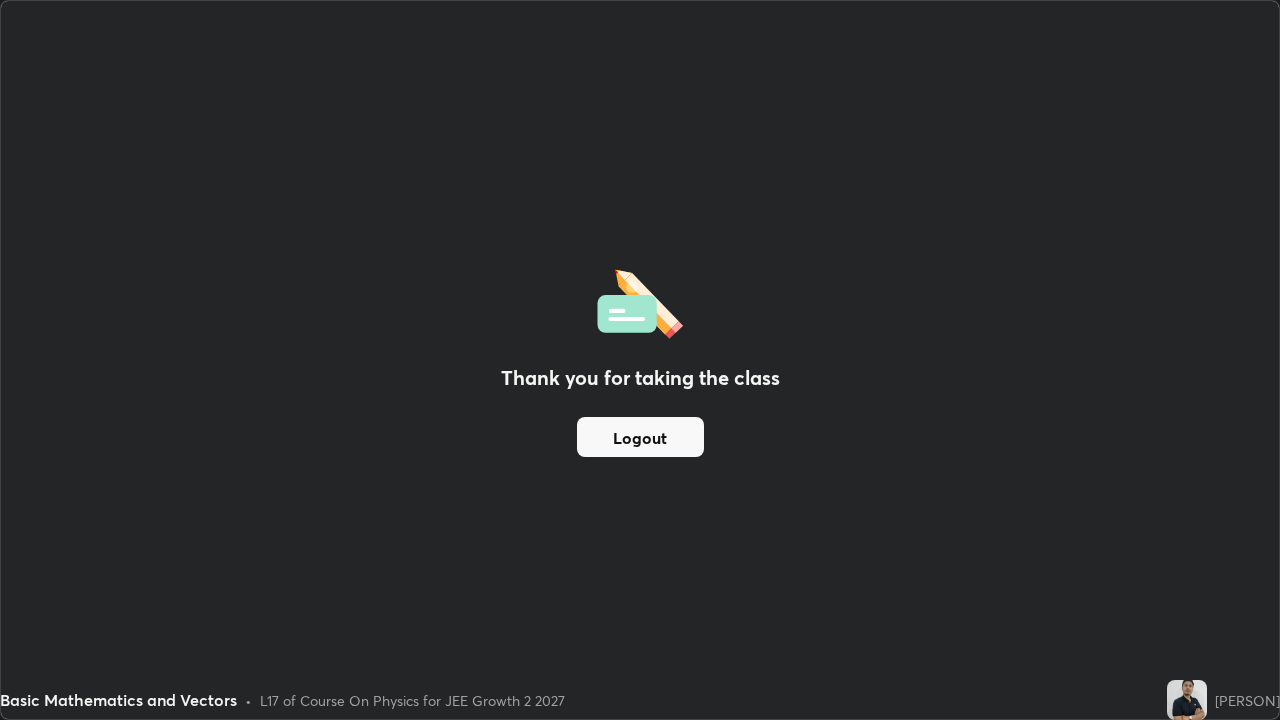 click on "Logout" at bounding box center [640, 437] 